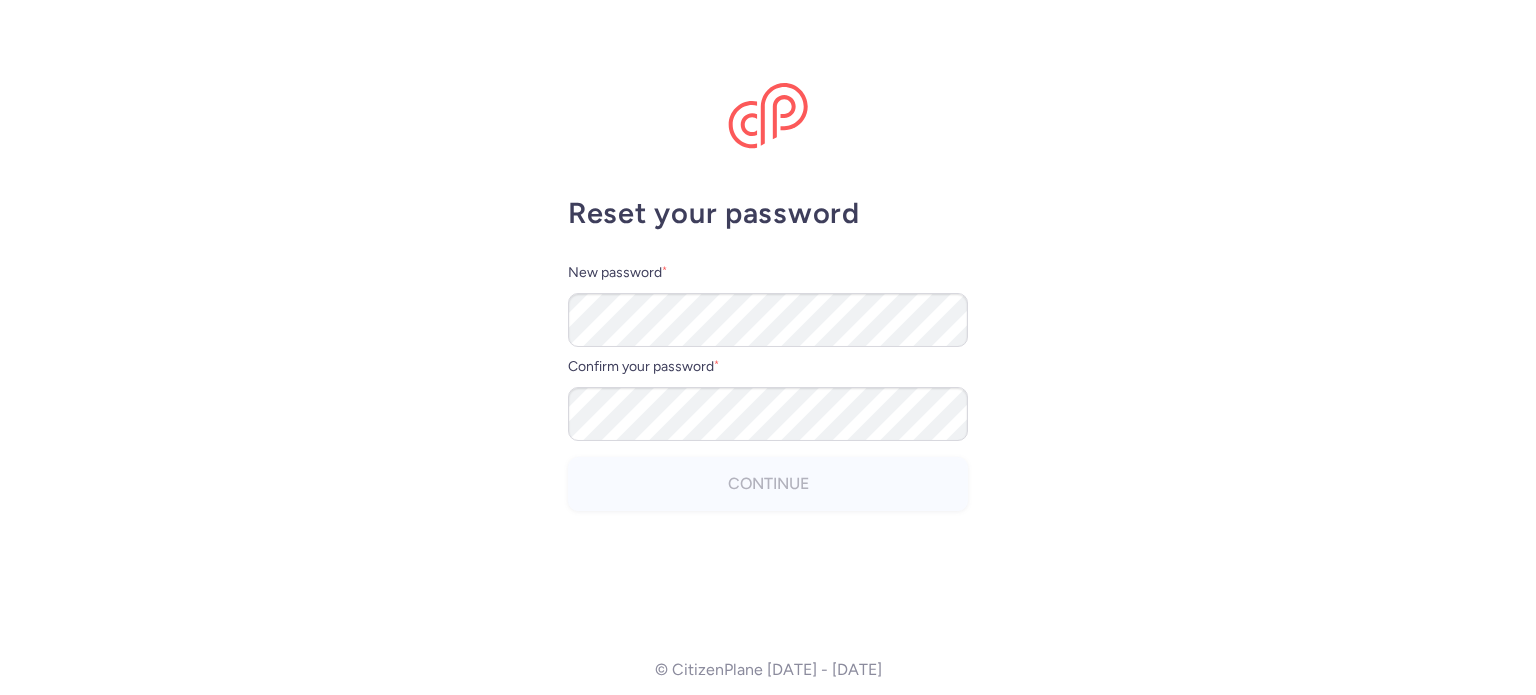 scroll, scrollTop: 0, scrollLeft: 0, axis: both 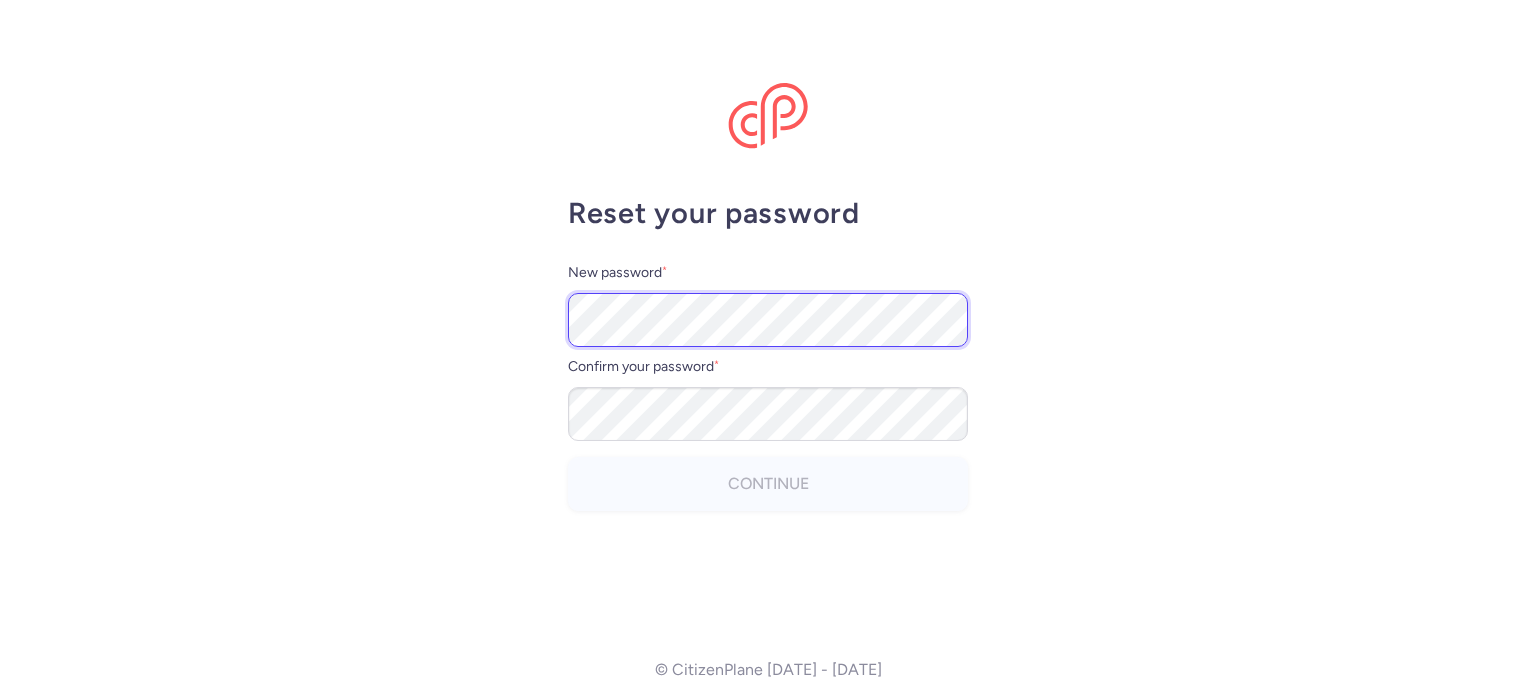 click on "Reset your password New password  * Confirm your password  *  Continue  © CitizenPlane [DATE] - [DATE]" at bounding box center [768, 347] 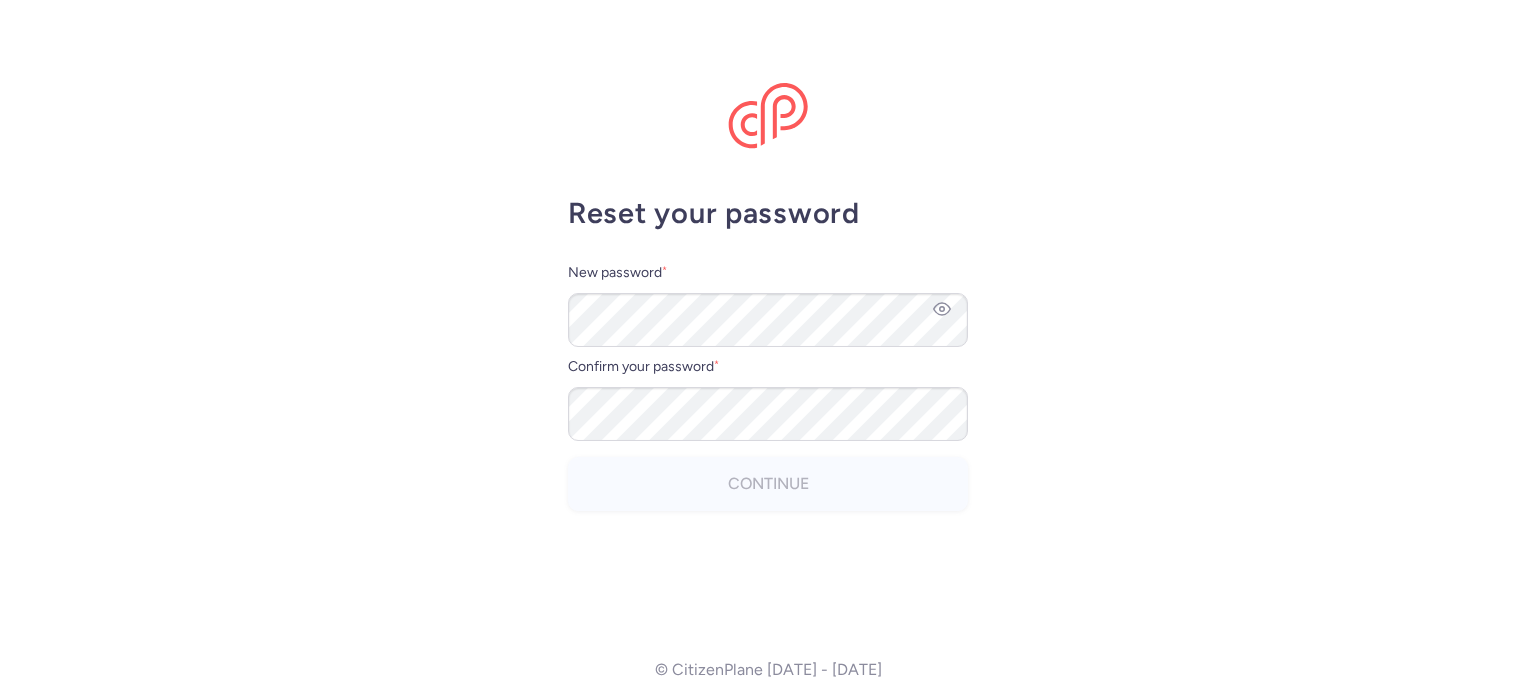 click on "Reset your password New password  * Confirm your password  *  Continue  © CitizenPlane [DATE] - [DATE]" at bounding box center (768, 347) 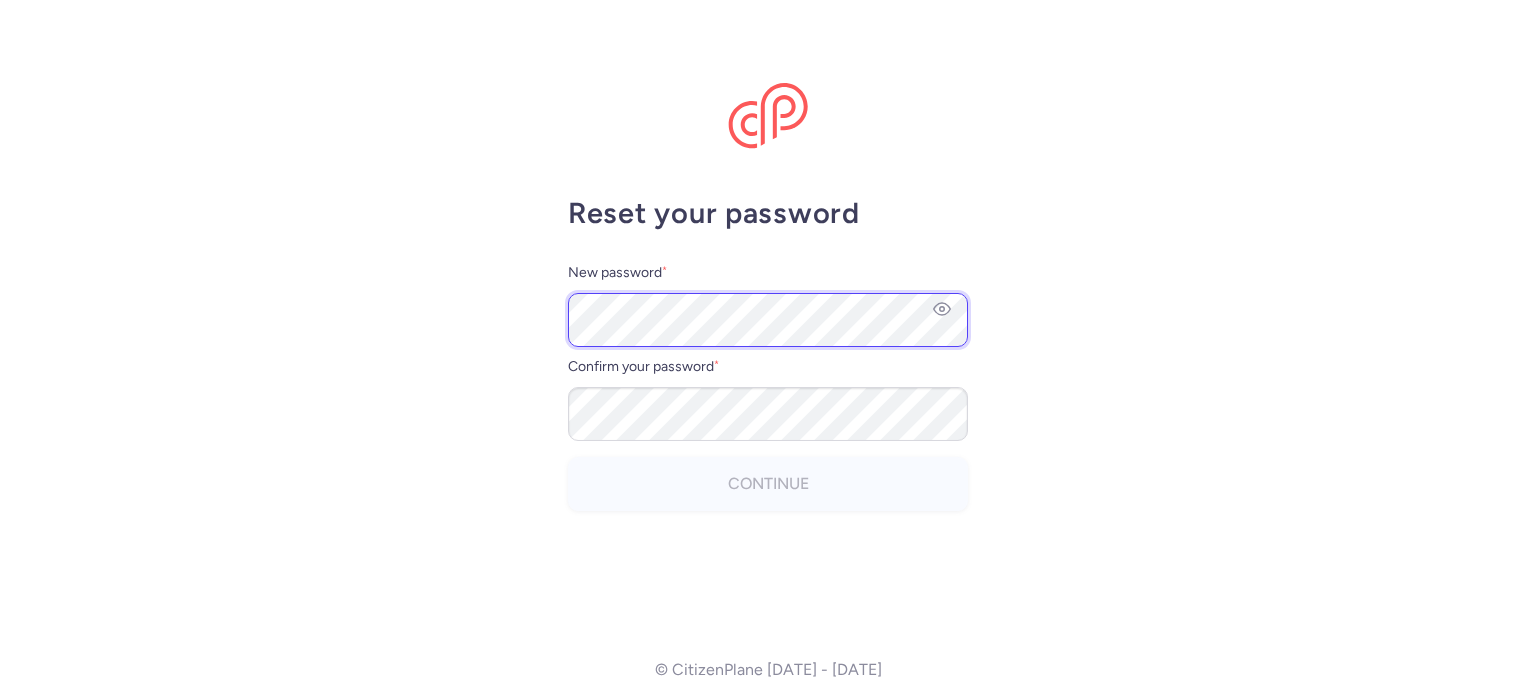 click on "Reset your password New password  * Confirm your password  *  Continue  © CitizenPlane [DATE] - [DATE]" at bounding box center [768, 347] 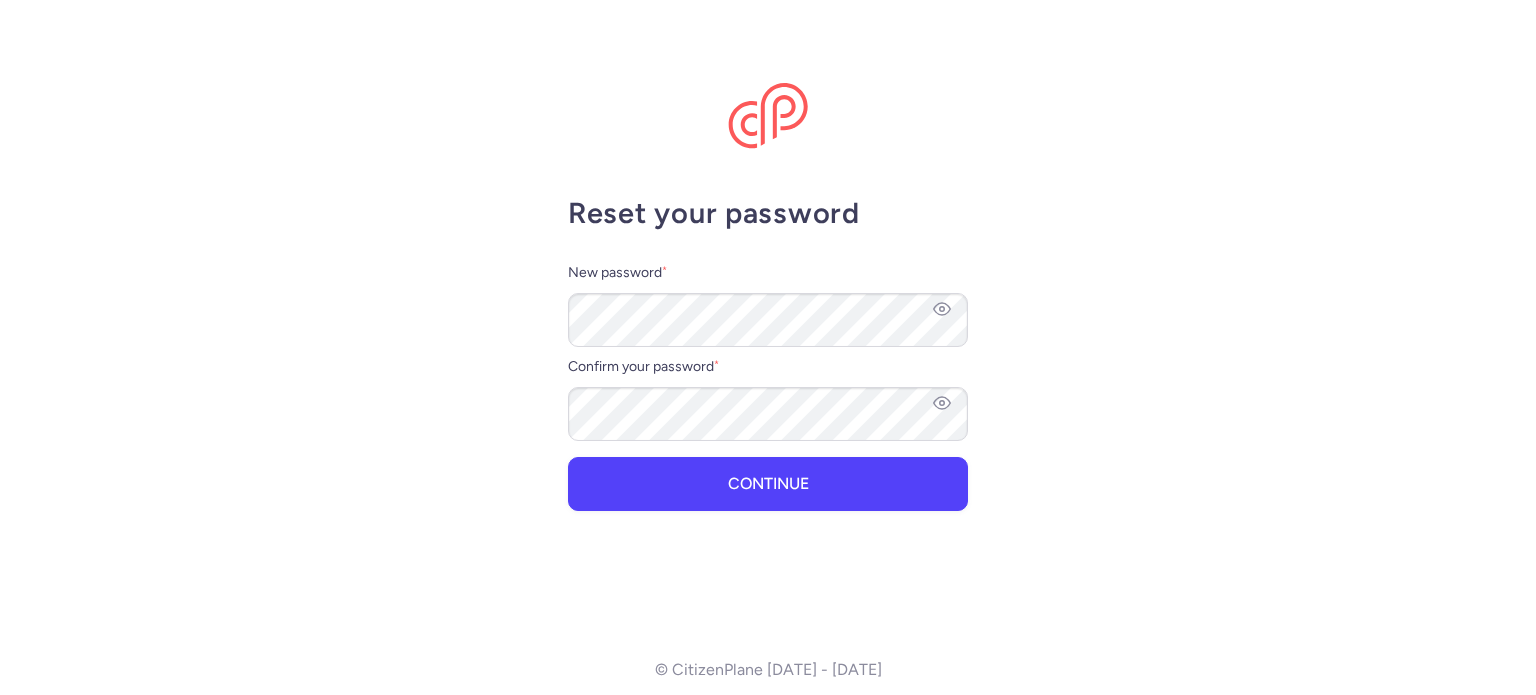 click at bounding box center (942, 311) 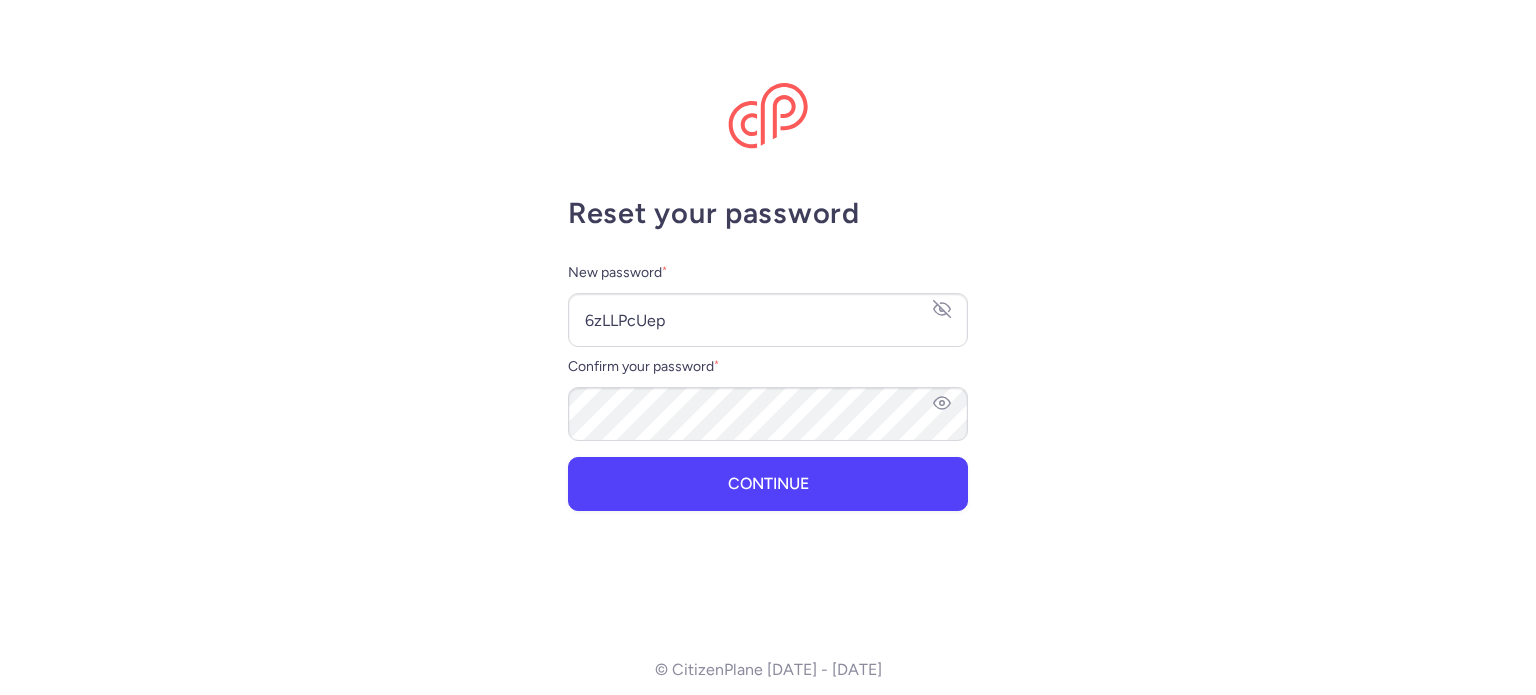click 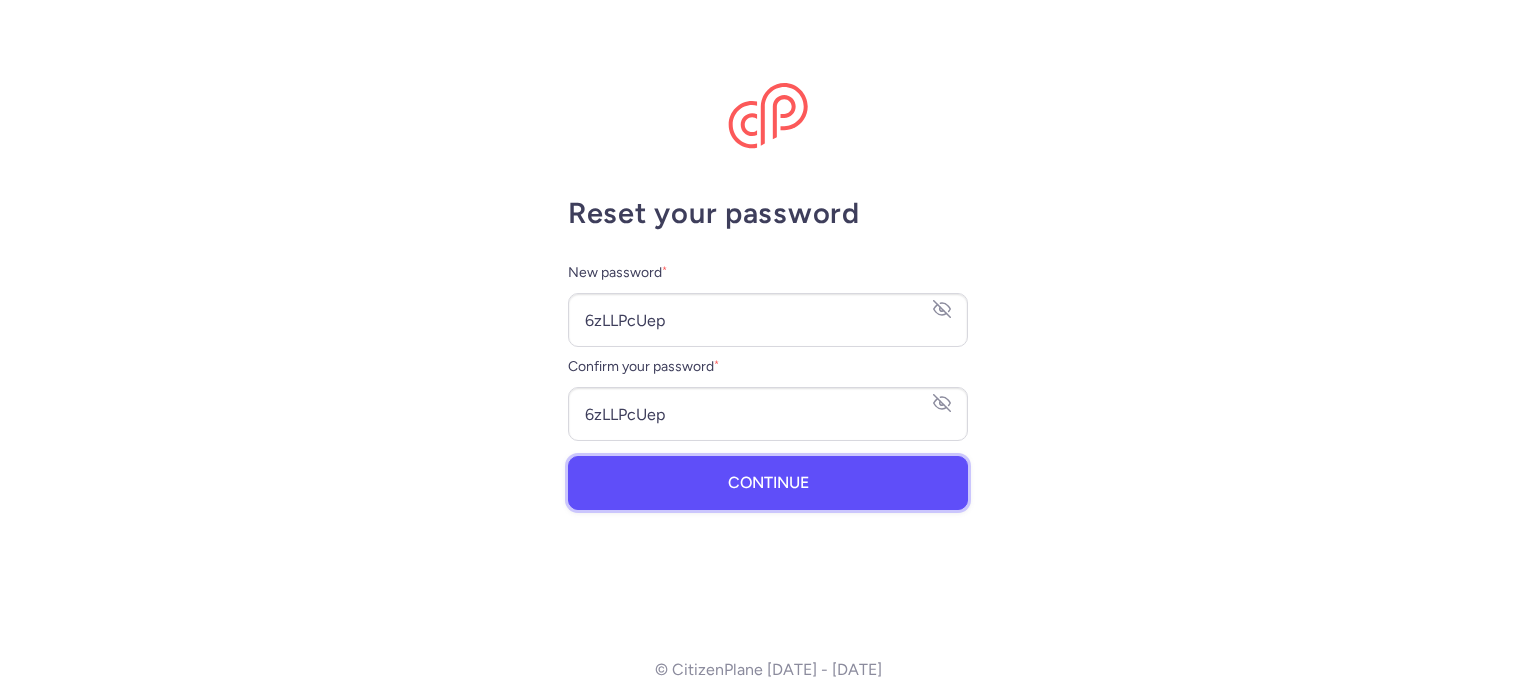 click on "Continue" at bounding box center [768, 483] 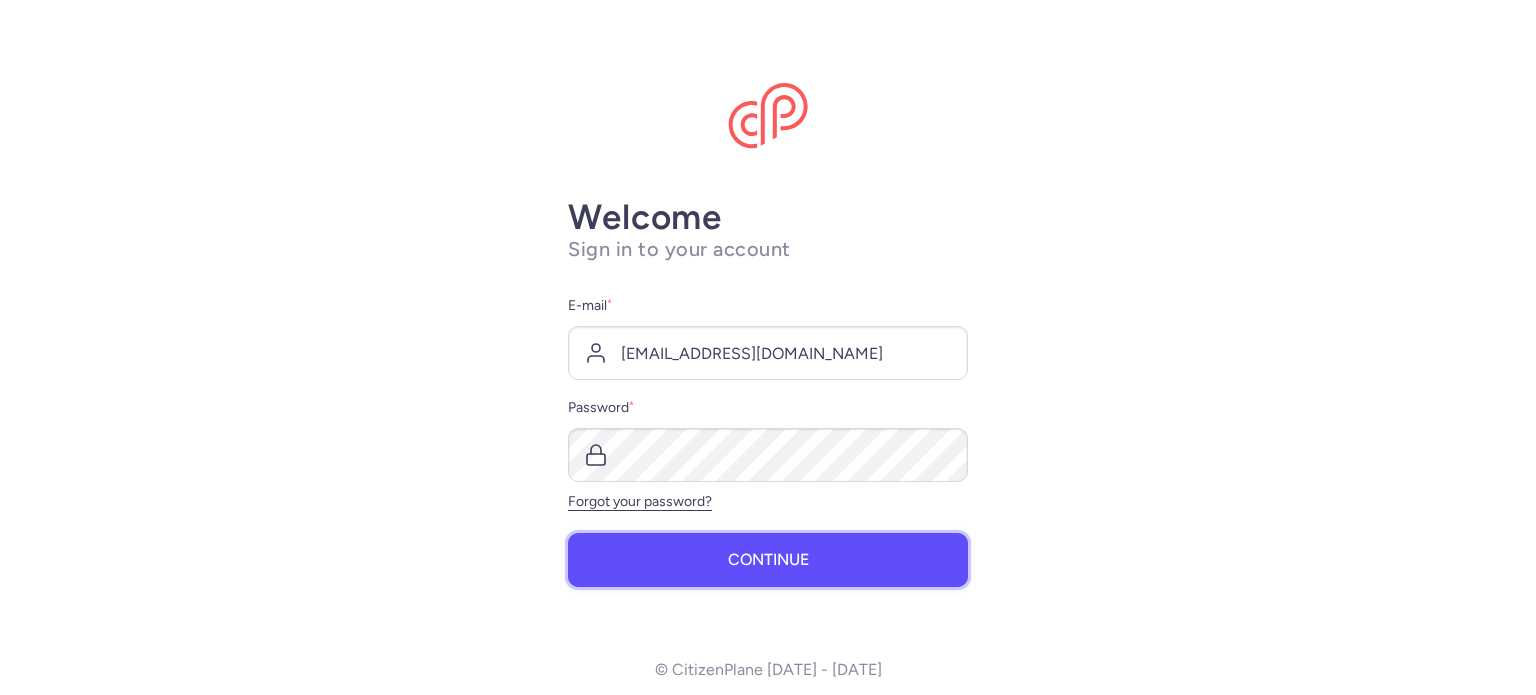 click on "Continue" at bounding box center (768, 560) 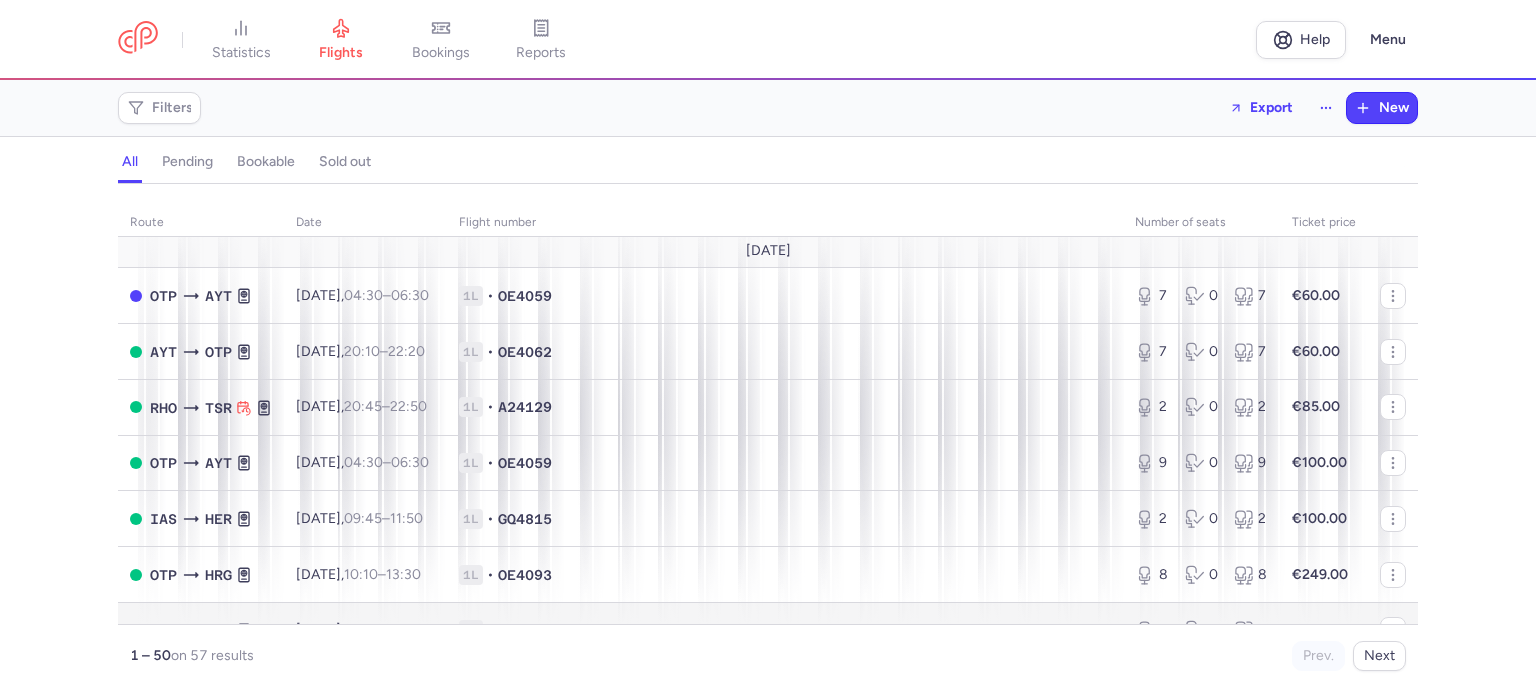 scroll, scrollTop: 0, scrollLeft: 0, axis: both 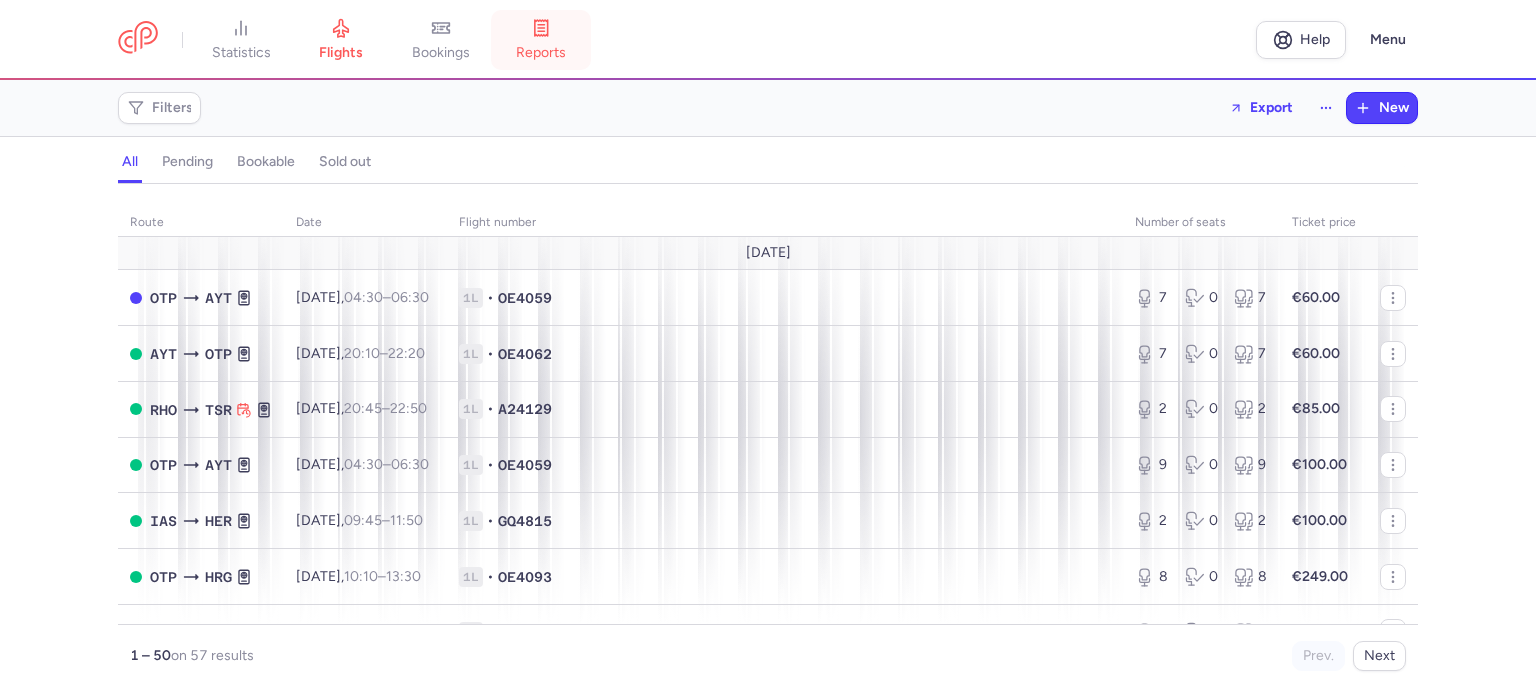 click on "reports" at bounding box center [541, 40] 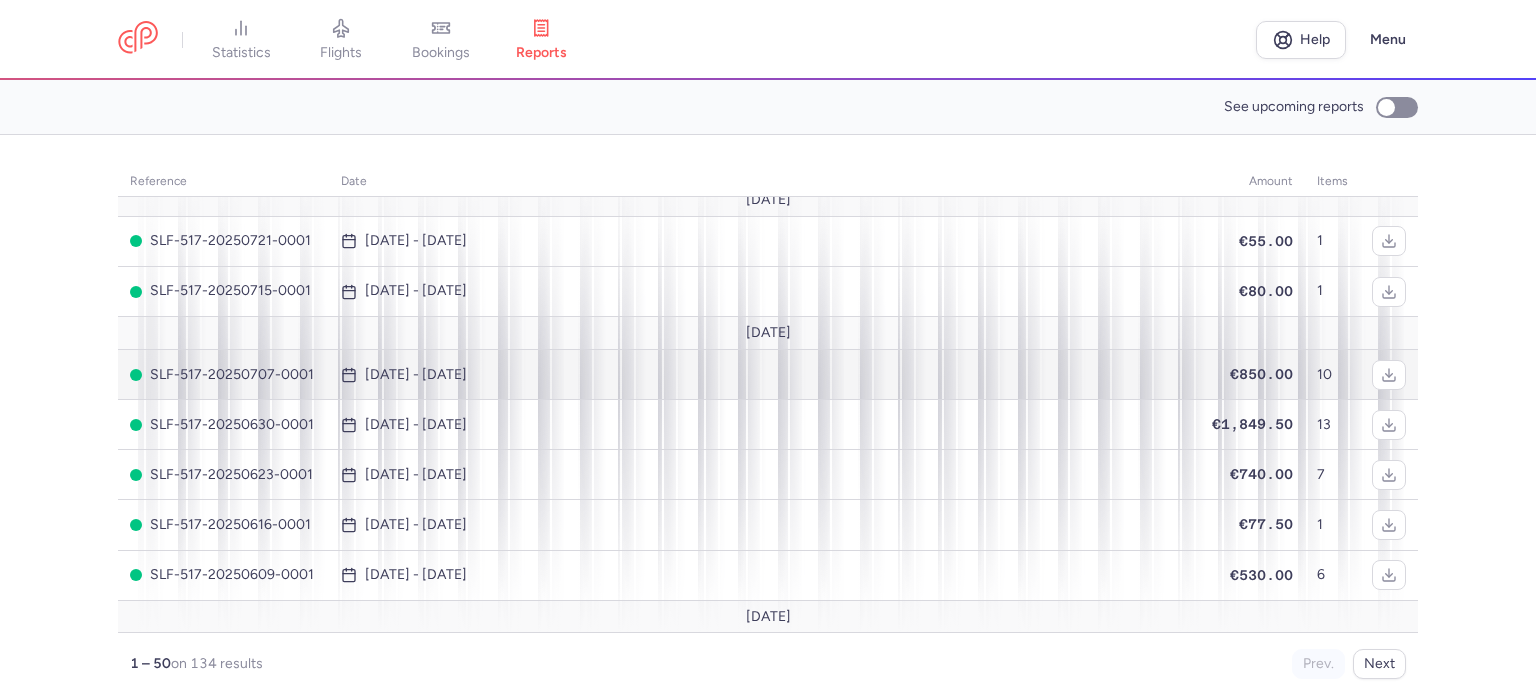 scroll, scrollTop: 0, scrollLeft: 0, axis: both 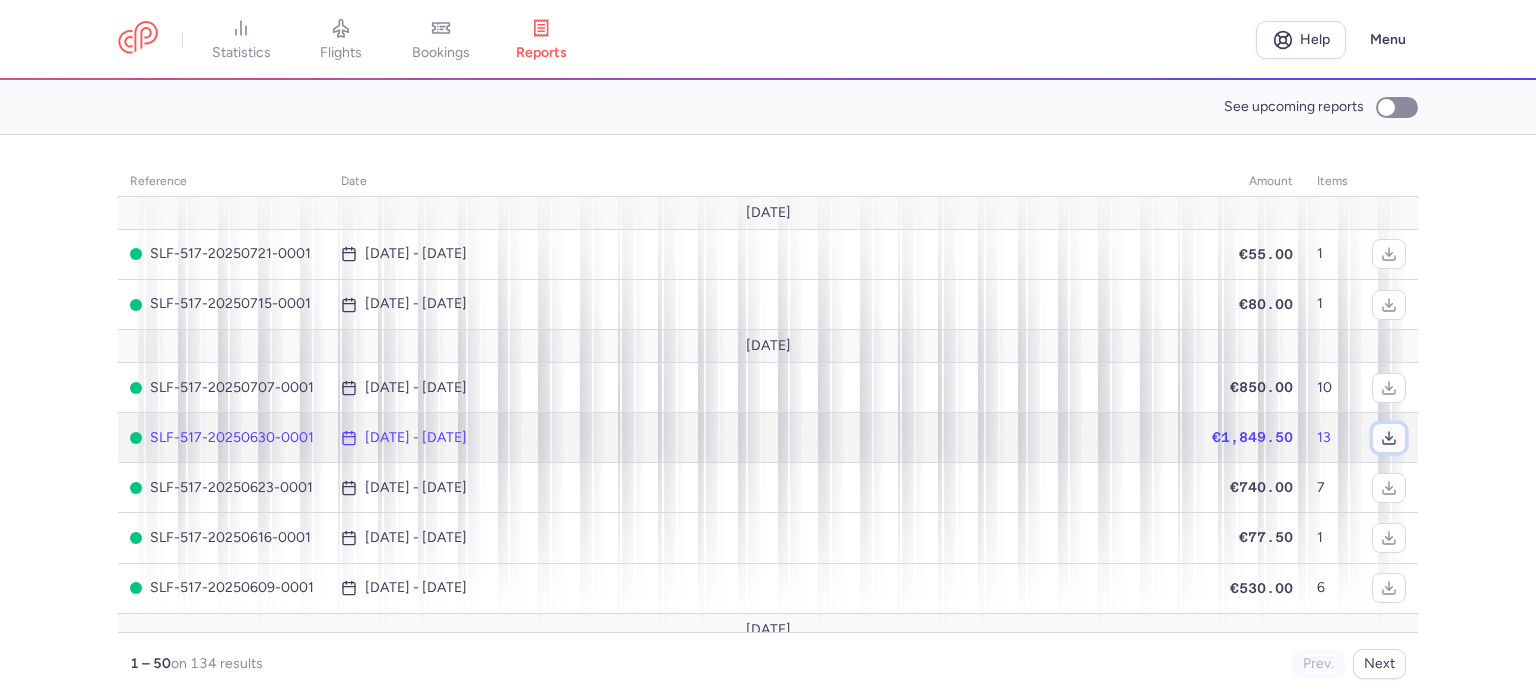 click at bounding box center [1389, 438] 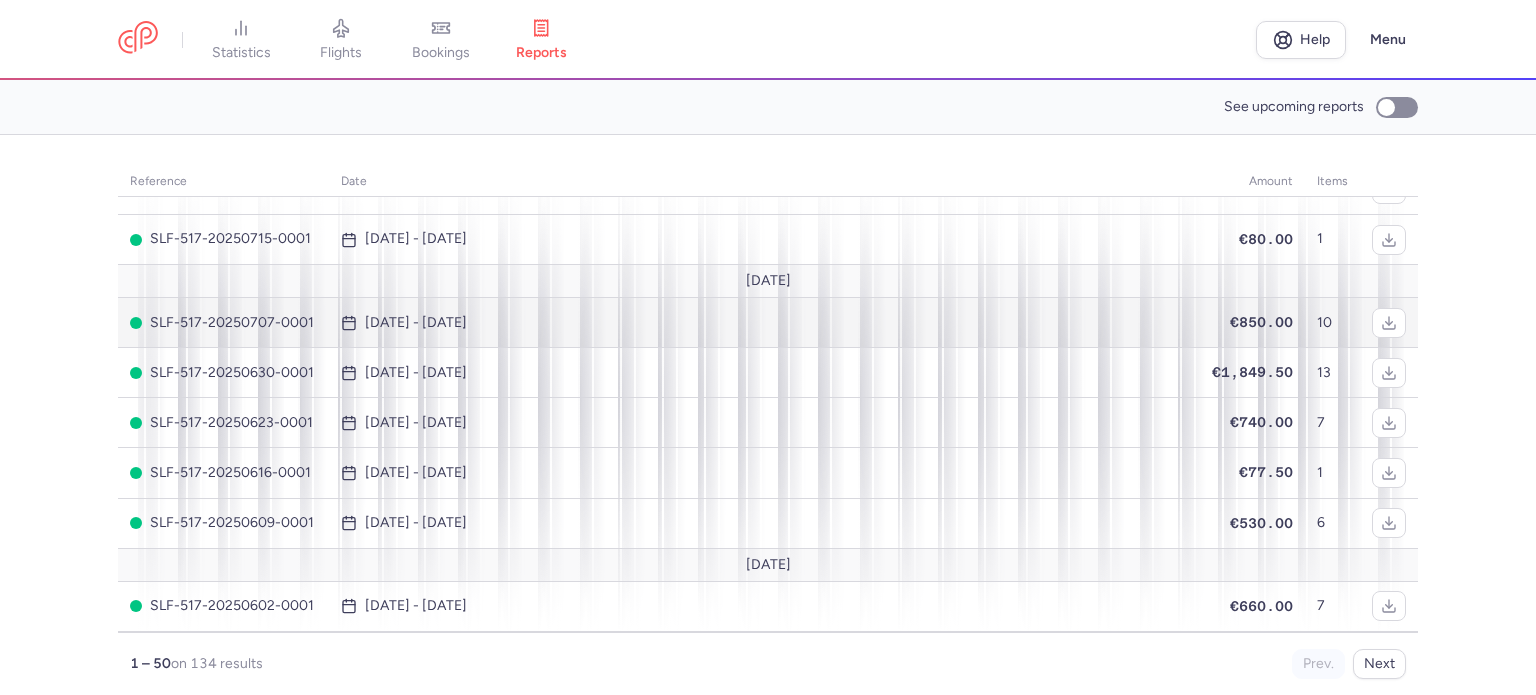 scroll, scrollTop: 100, scrollLeft: 0, axis: vertical 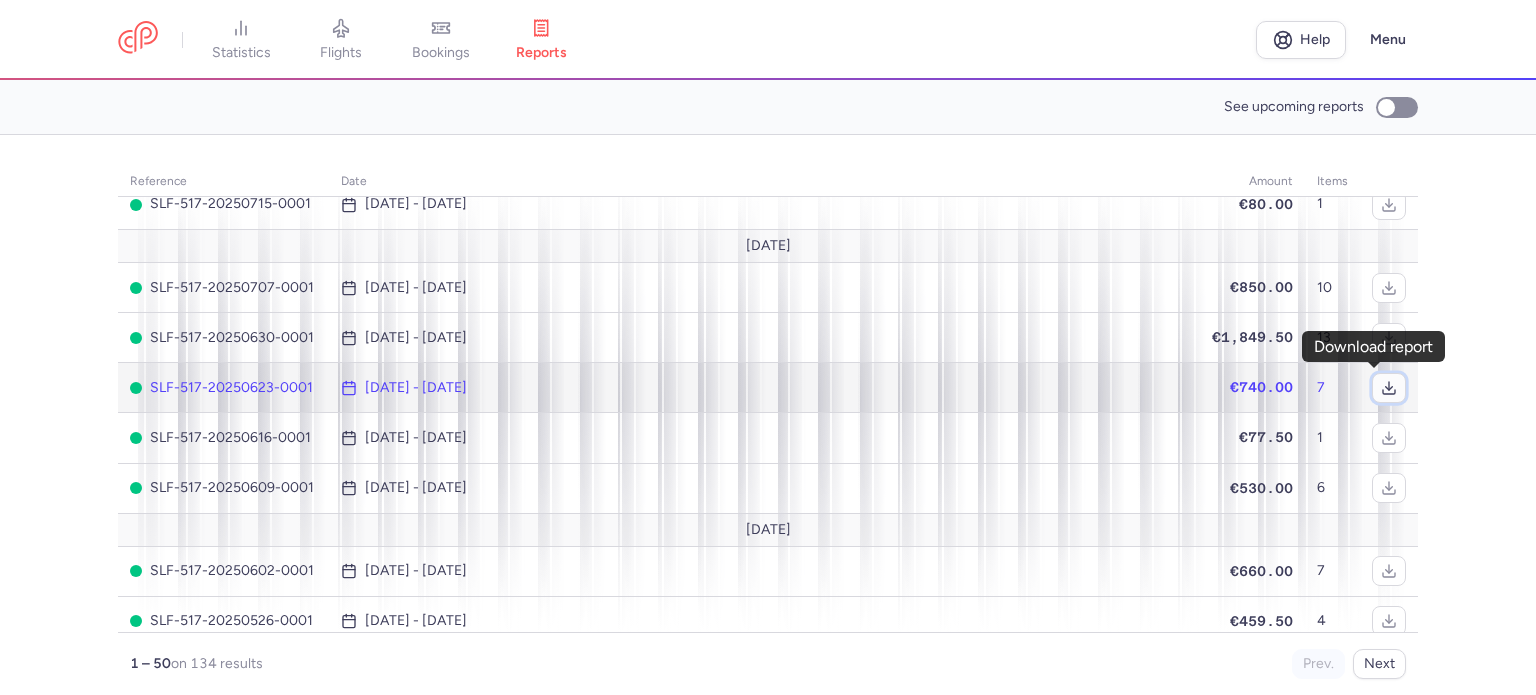 click 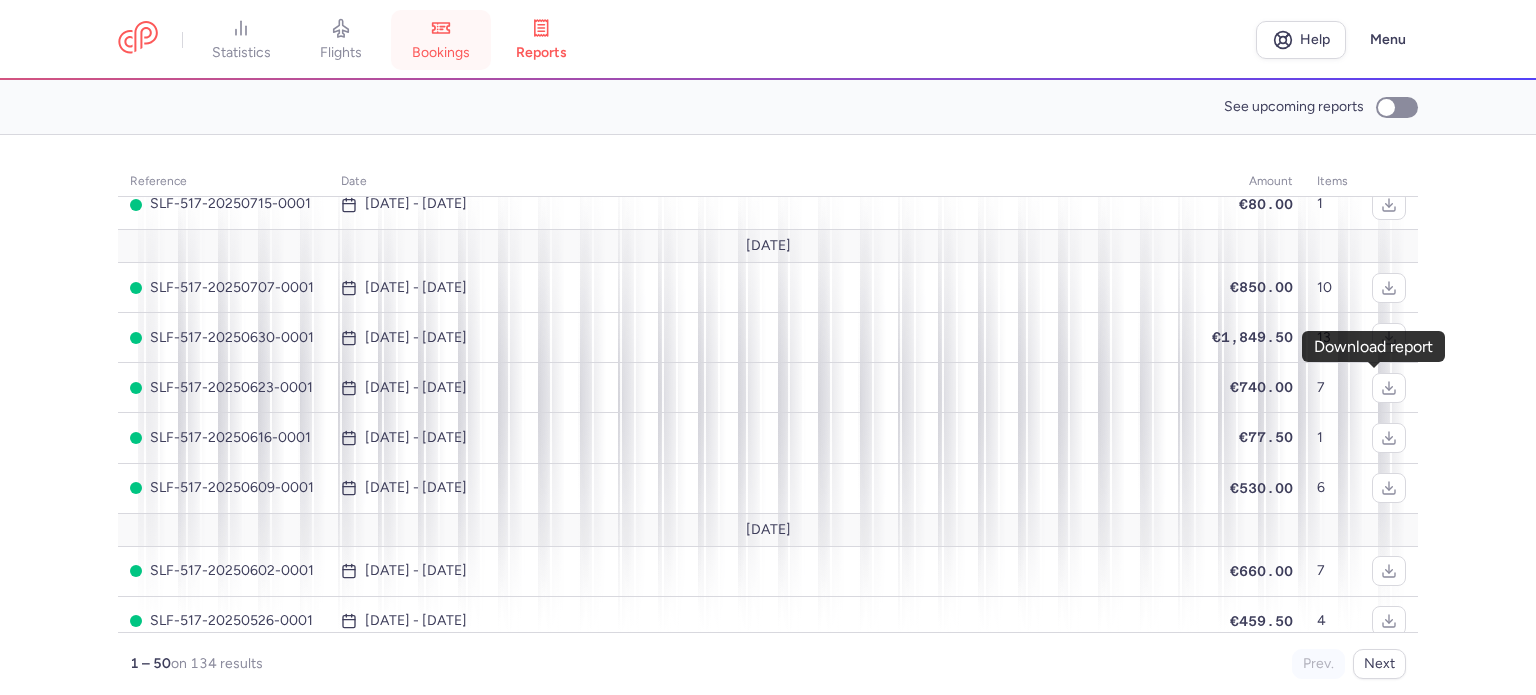 click on "bookings" at bounding box center [441, 40] 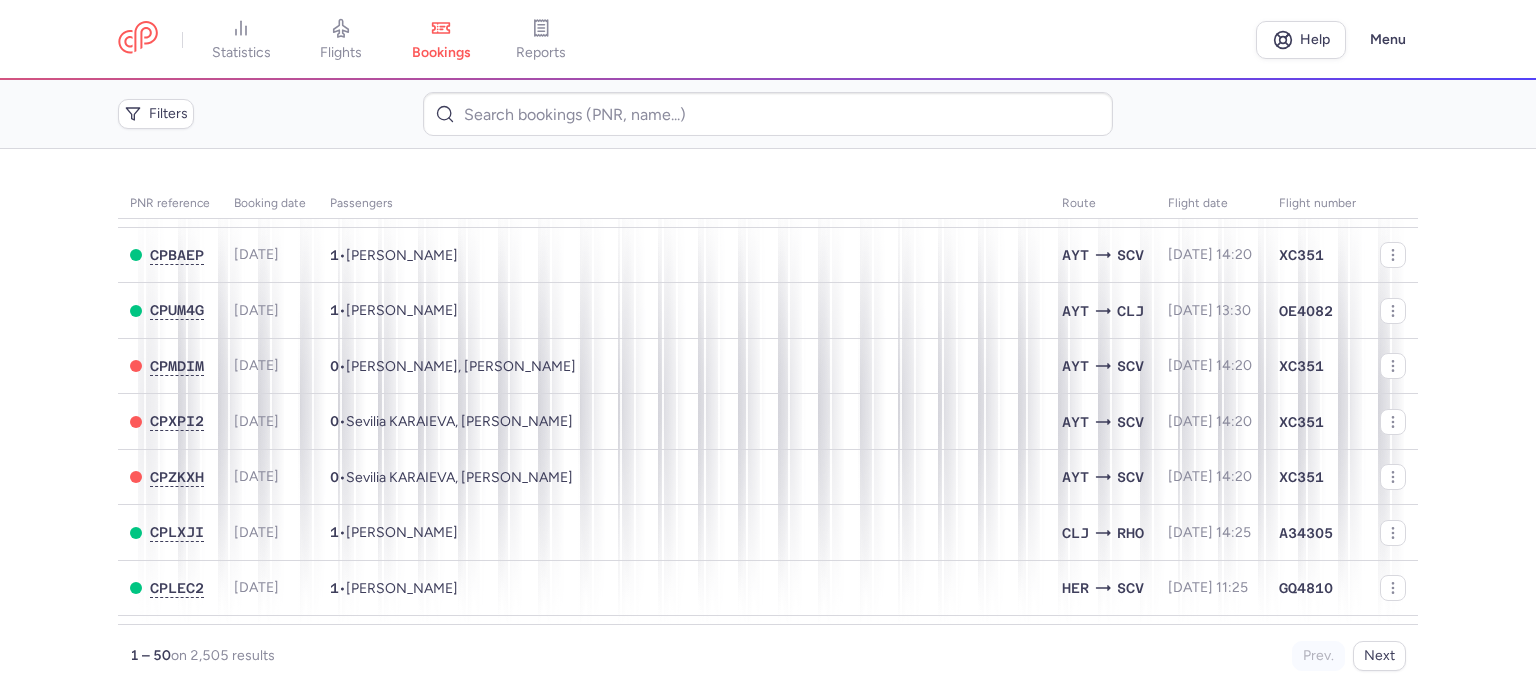 scroll, scrollTop: 100, scrollLeft: 0, axis: vertical 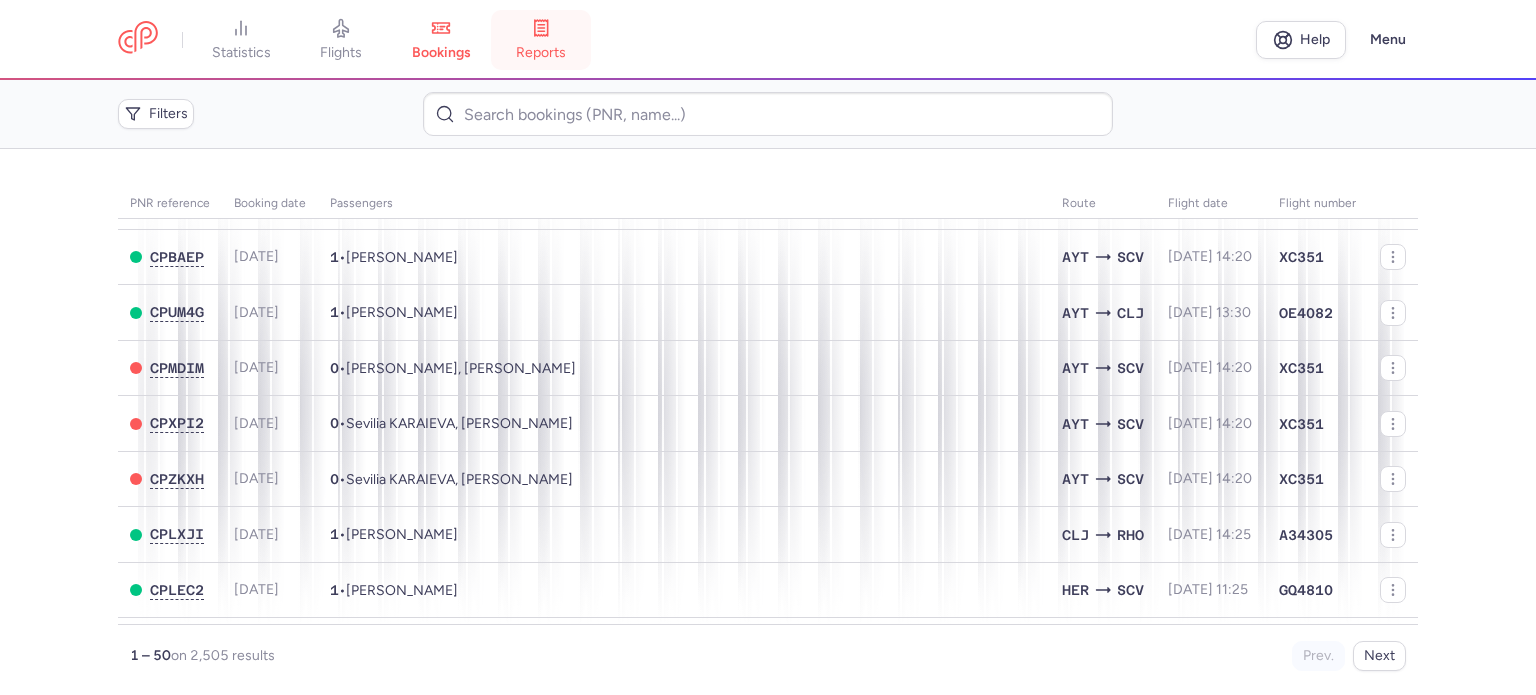 click on "reports" at bounding box center (541, 40) 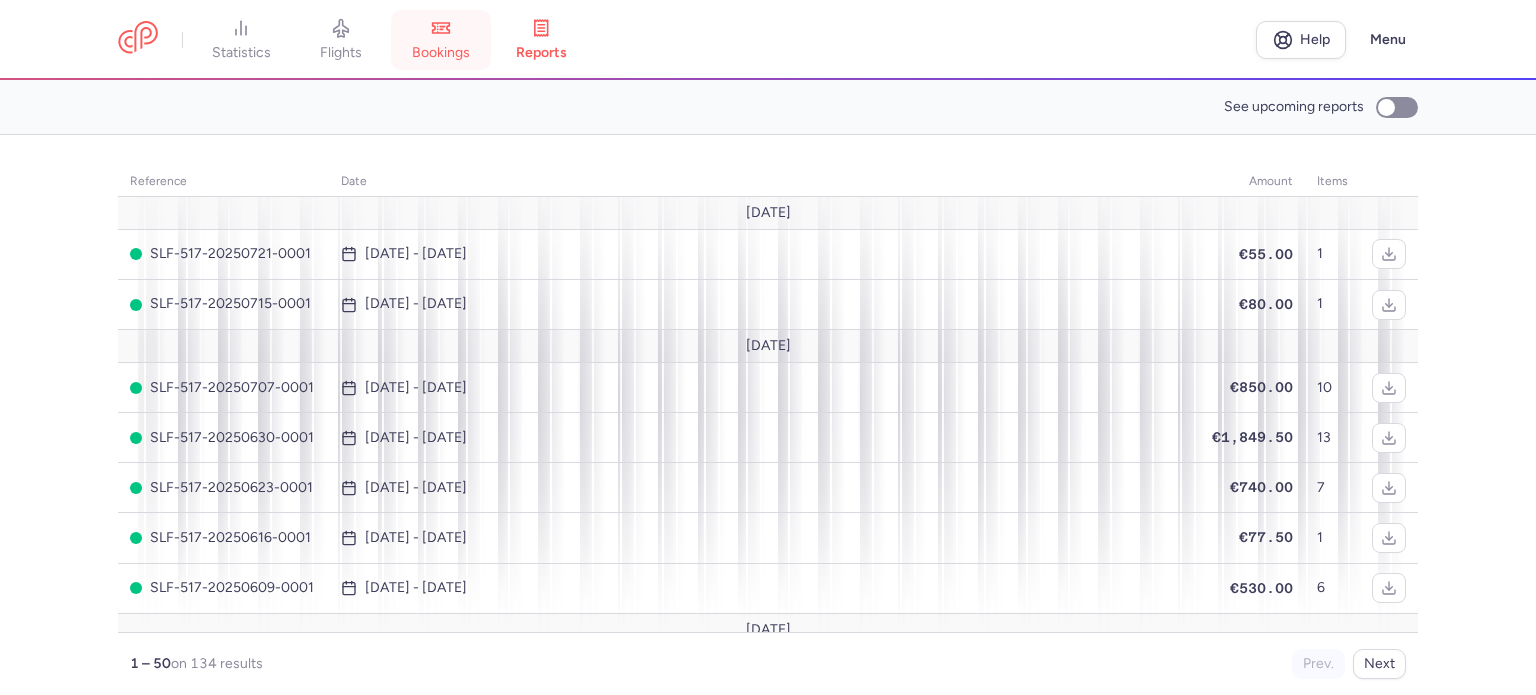 click on "bookings" at bounding box center [441, 40] 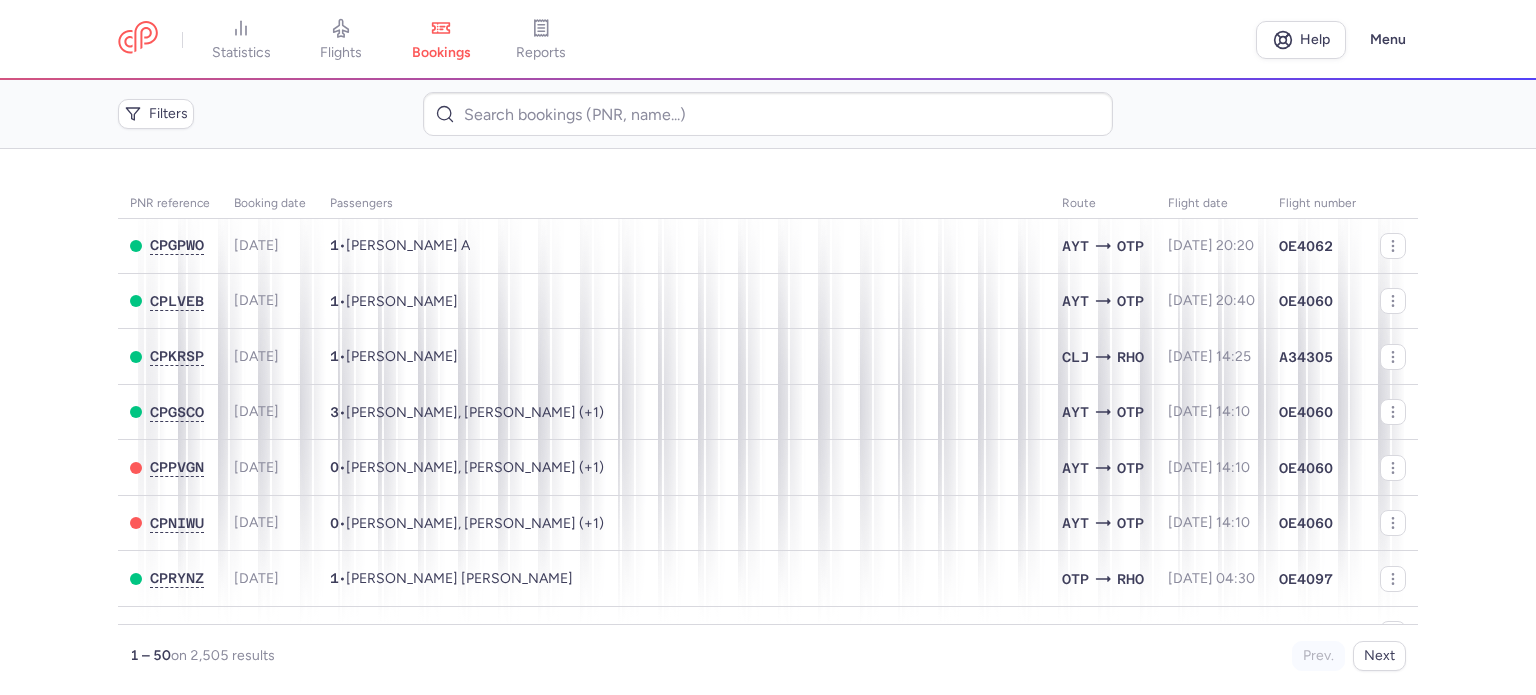 scroll, scrollTop: 2200, scrollLeft: 0, axis: vertical 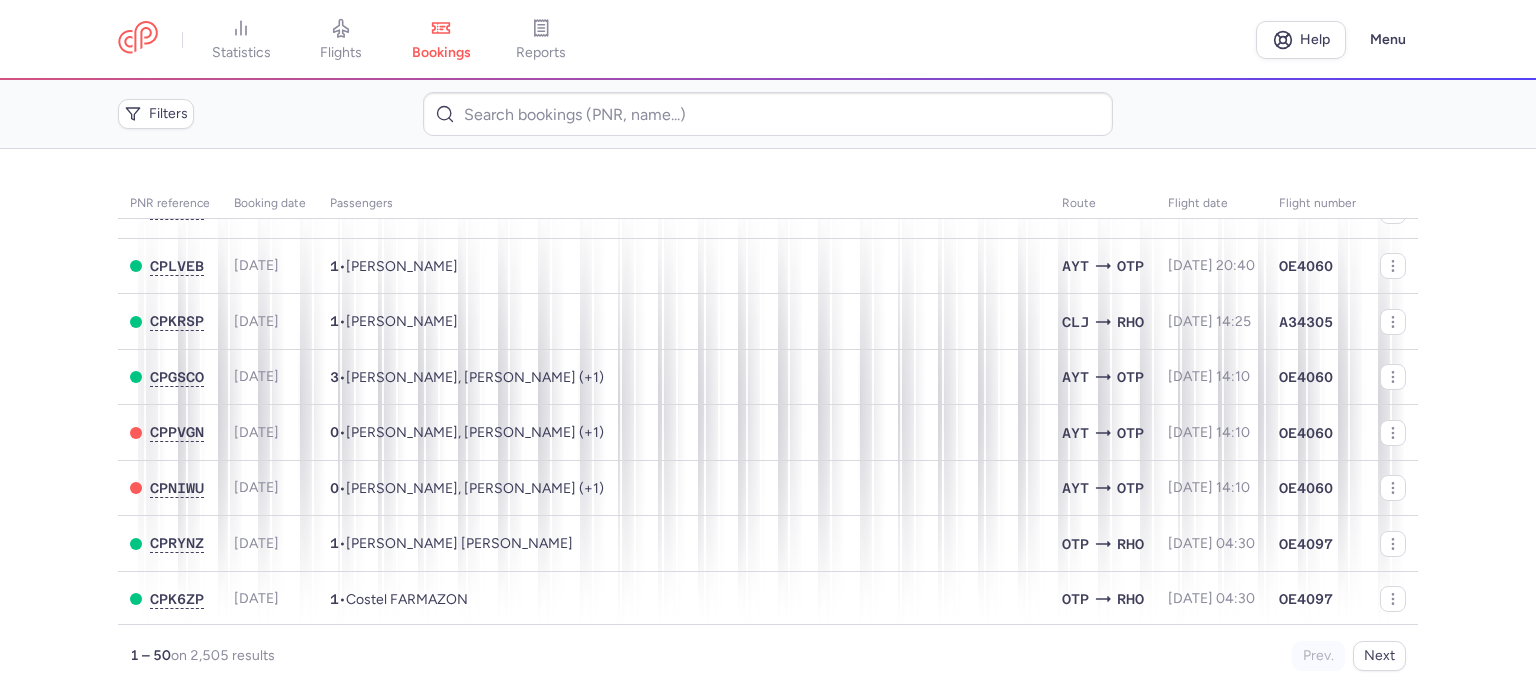 click on "PNR reference Booking date Passengers Route flight date Flight number CPQG62 [DATE] 1  •  [PERSON_NAME]  HER  OTP [DATE] 08:35 OE4068 CPCNOD [DATE] 2  •  [PERSON_NAME], [PERSON_NAME]  CLJ  RHO [DATE] 14:25 A34305 CPBAEP [DATE] 1  •  Vasylyna KOS  AYT  SCV [DATE] 14:20 XC351 CPUM4G [DATE] 1  •  Ioana GRAD  AYT  CLJ [DATE] 13:30 OE4082 CPMDIM [DATE] 0  •  Isliam TOKHLU, Sevilia KARAIEVA  AYT  SCV [DATE] 14:20 XC351 CPXPI2 [DATE] 0  •  Sevilia KARAIEVA, Isliam TOKHLU  AYT  SCV [DATE] 14:20 XC351 CPZKXH [DATE] 0  •  Sevilia KARAIEVA, Isliam TOKHLU  AYT  SCV [DATE] 14:20 XC351 CPLXJI [DATE] 1  •  [PERSON_NAME]  CLJ  RHO [DATE] 14:25 A34305 CPLEC2 [DATE] 1  •  [PERSON_NAME]  HER  SCV [DATE] 11:25 GQ4810 CPOUBP [DATE] 1  •  [PERSON_NAME] MICLIUC  AYT  IAS [DATE] 13:40 OE4076 CPTOC2 [DATE] 0  •  [PERSON_NAME]  TSR [DATE] 08:30 XC255 CPV9JA [DATE] 0  •  [PERSON_NAME]  TSR XC255" at bounding box center (768, 422) 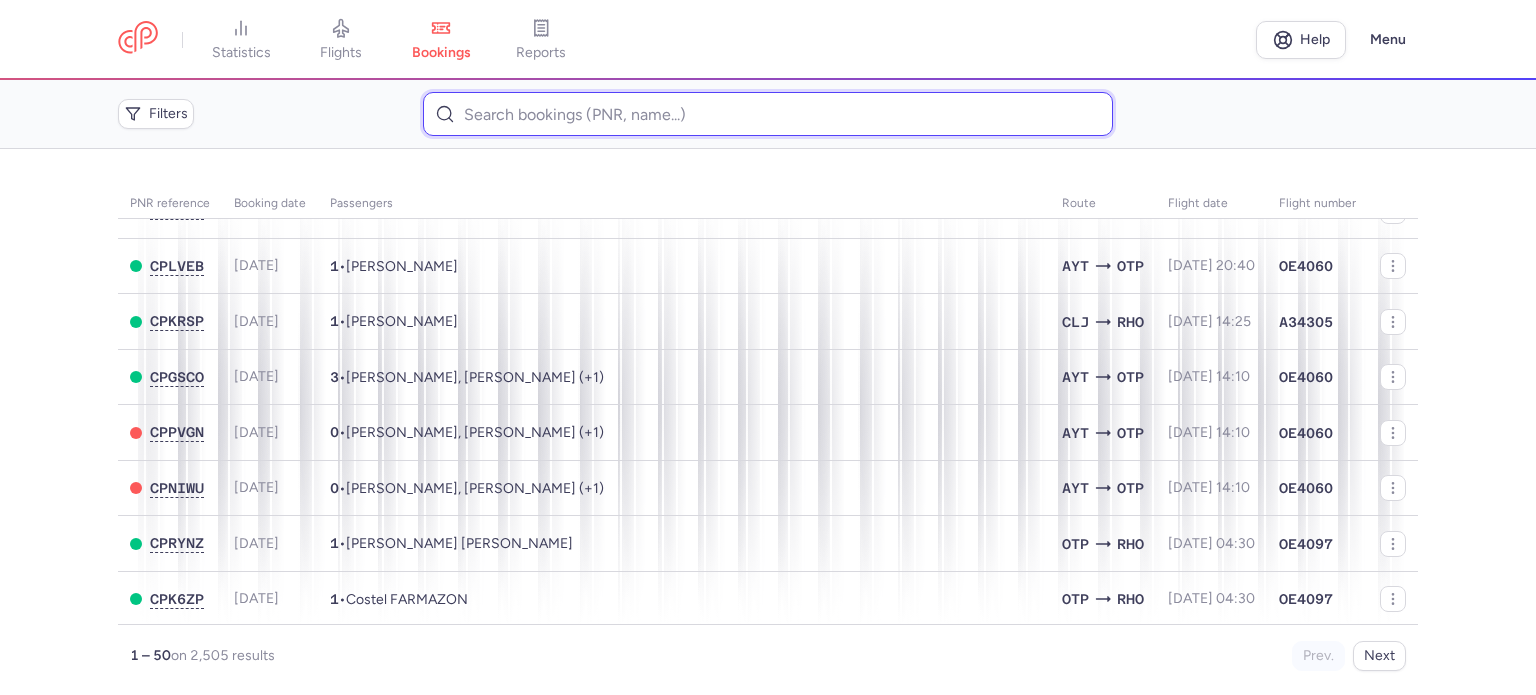 click at bounding box center (767, 114) 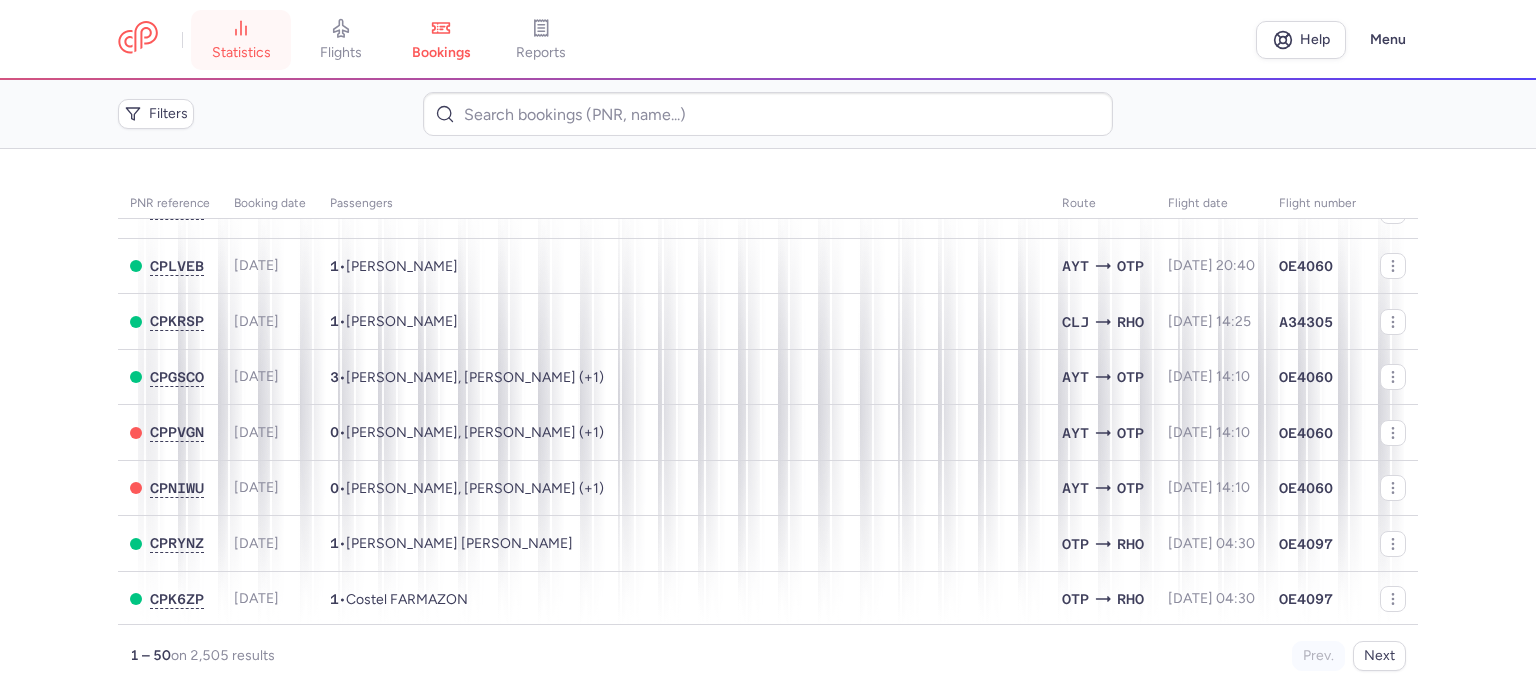 click on "statistics" at bounding box center [241, 53] 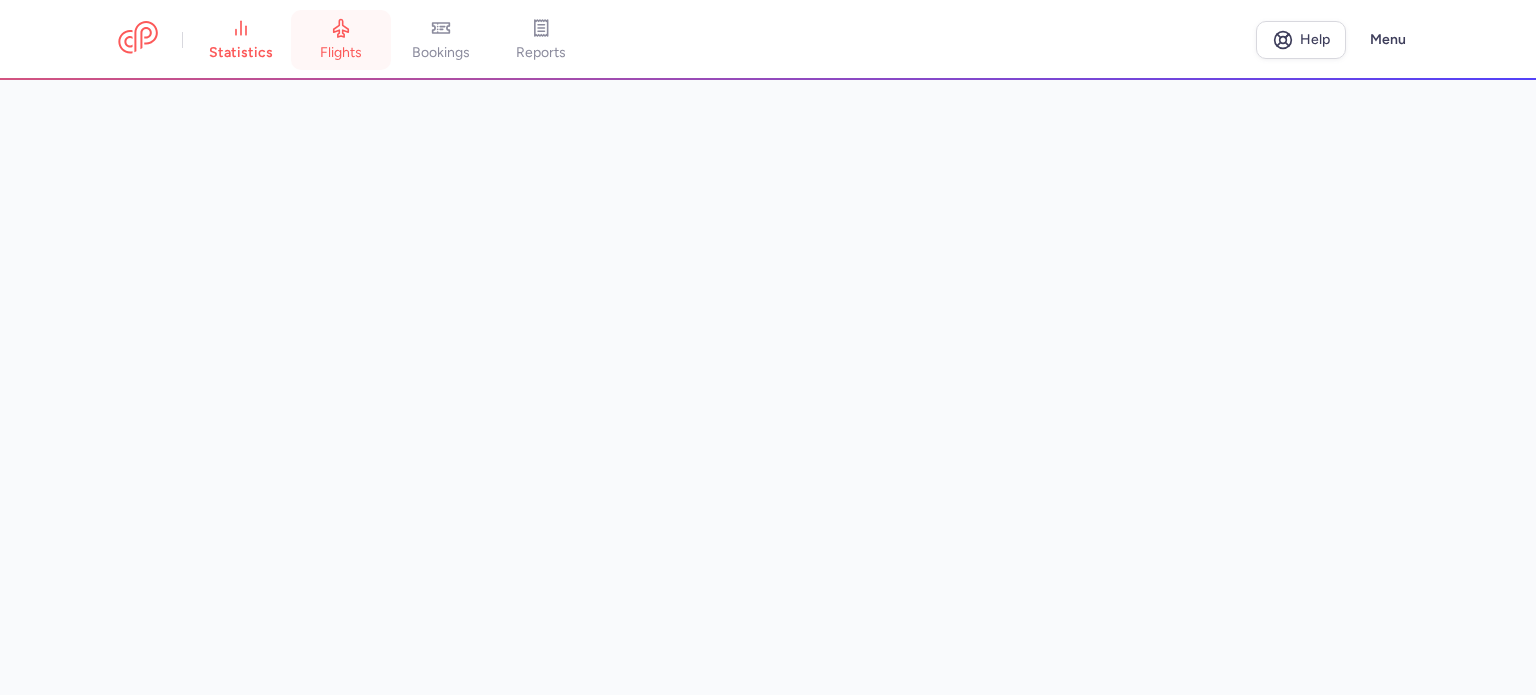 click on "flights" at bounding box center [341, 53] 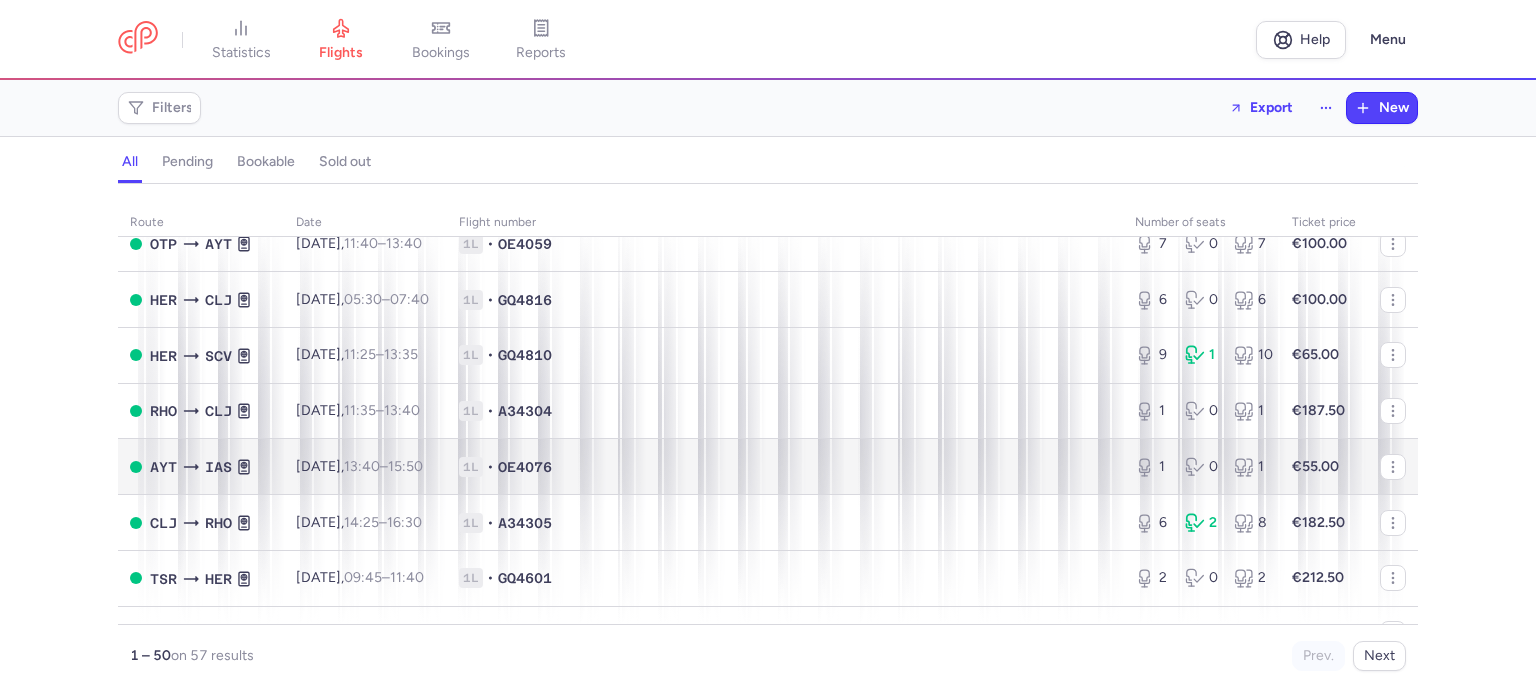 scroll, scrollTop: 0, scrollLeft: 0, axis: both 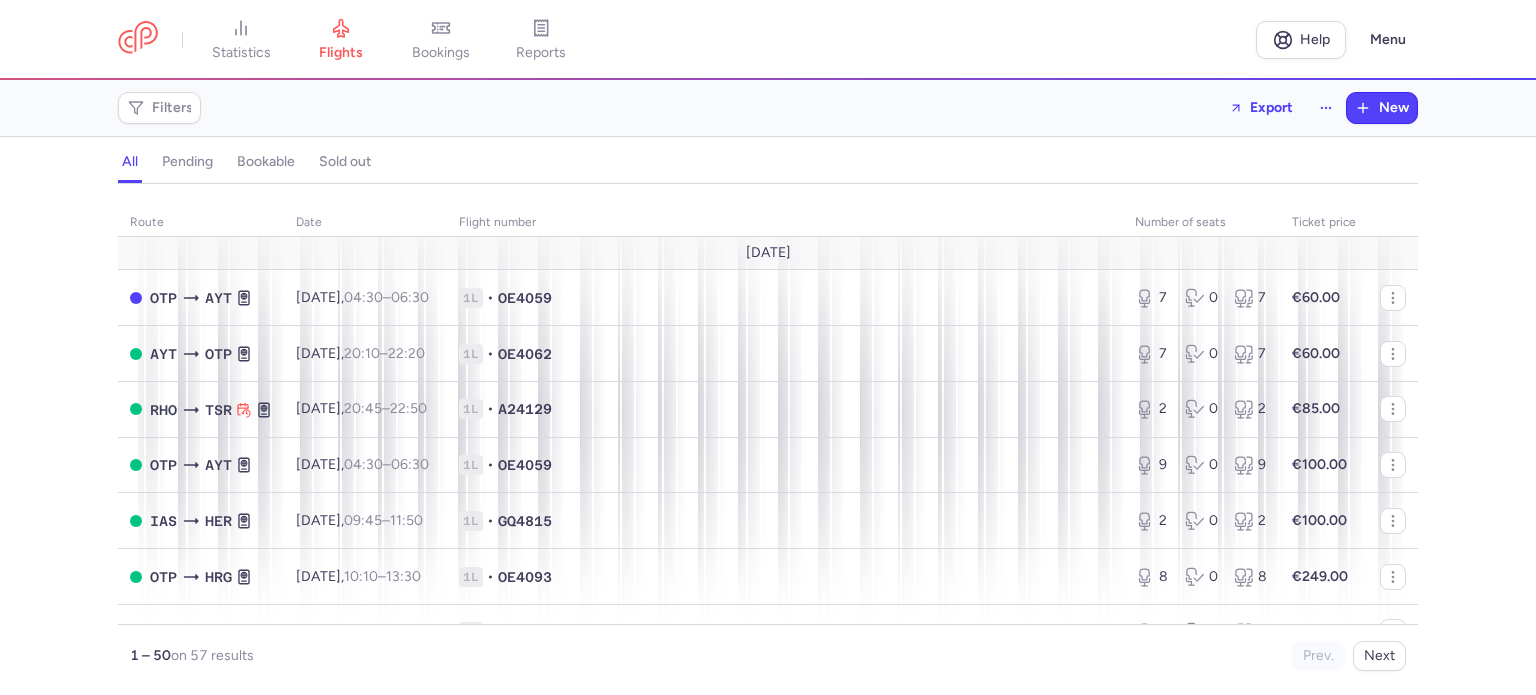 click on "sold out" at bounding box center [345, 162] 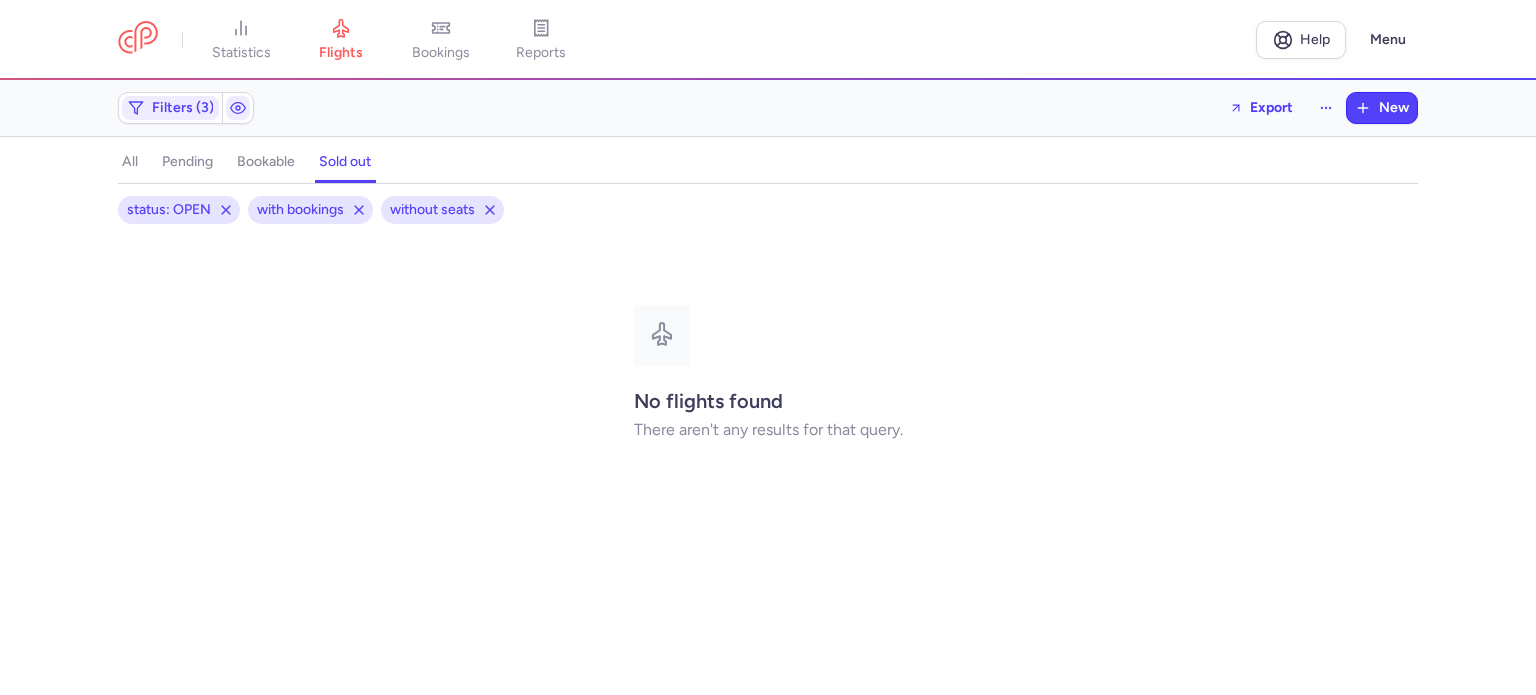 click on "bookable" at bounding box center [266, 162] 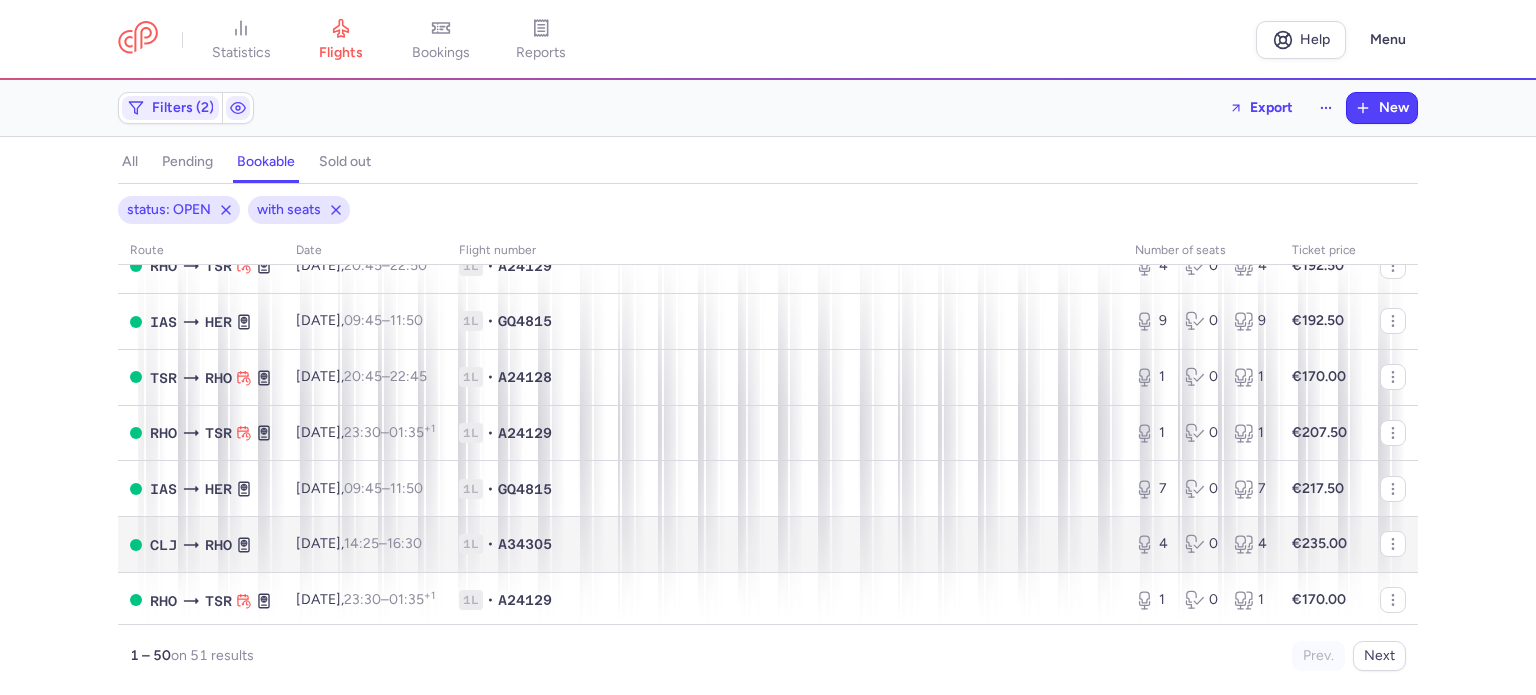 scroll, scrollTop: 2300, scrollLeft: 0, axis: vertical 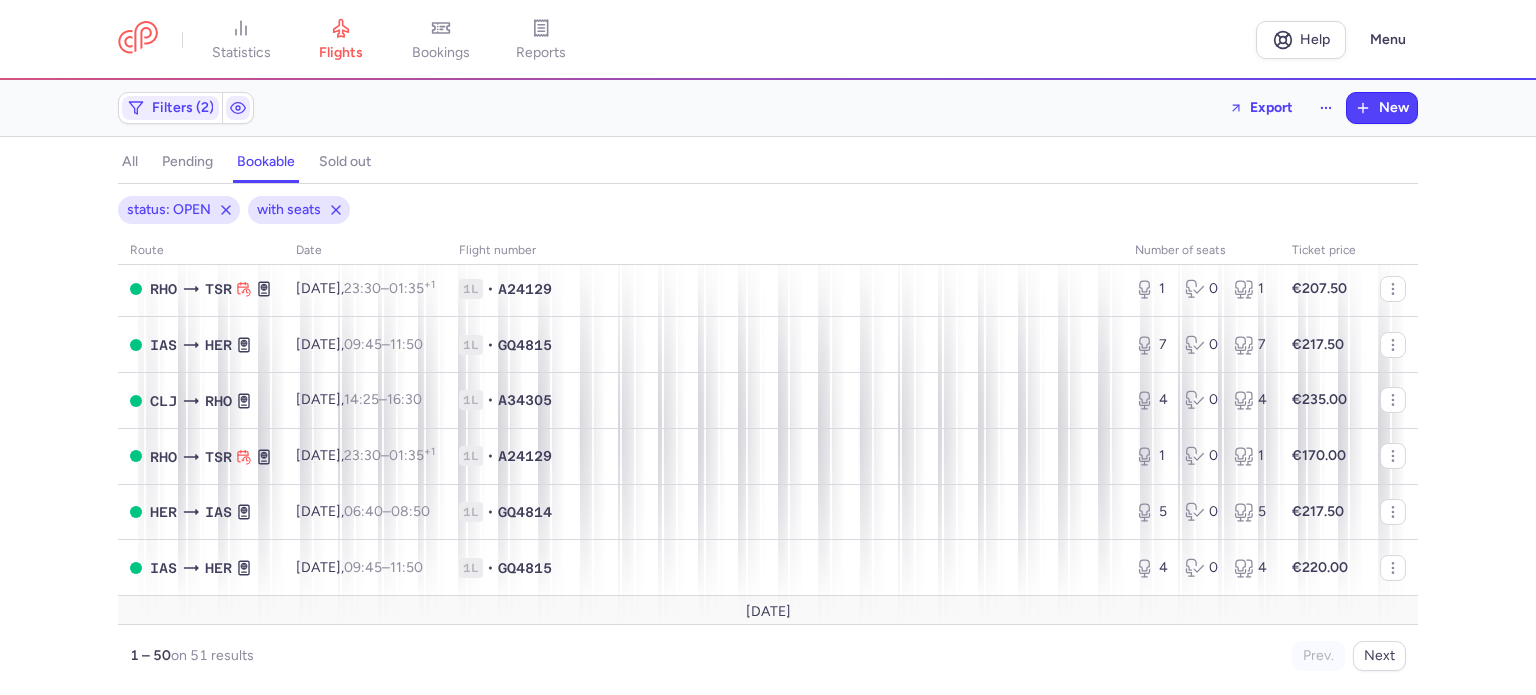 click on "pending" at bounding box center (187, 162) 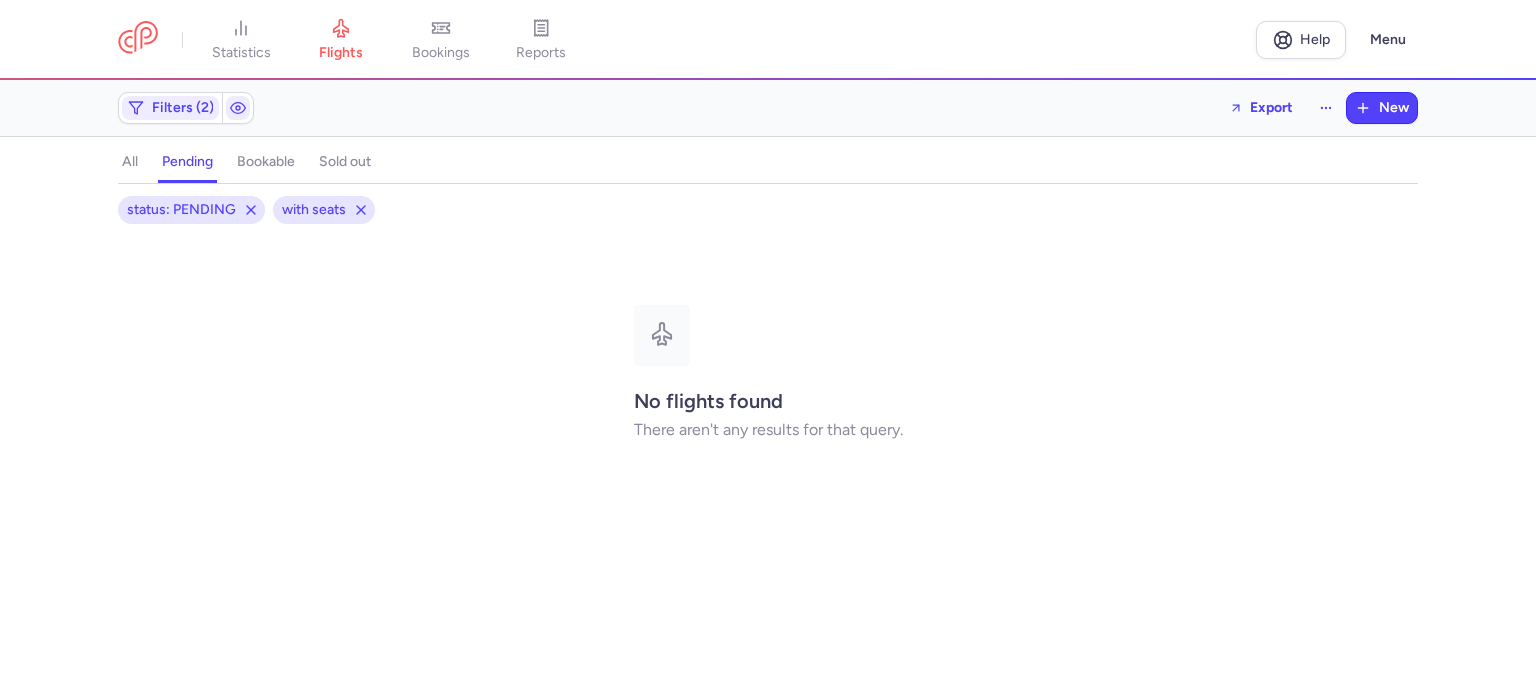 click on "all" at bounding box center [130, 162] 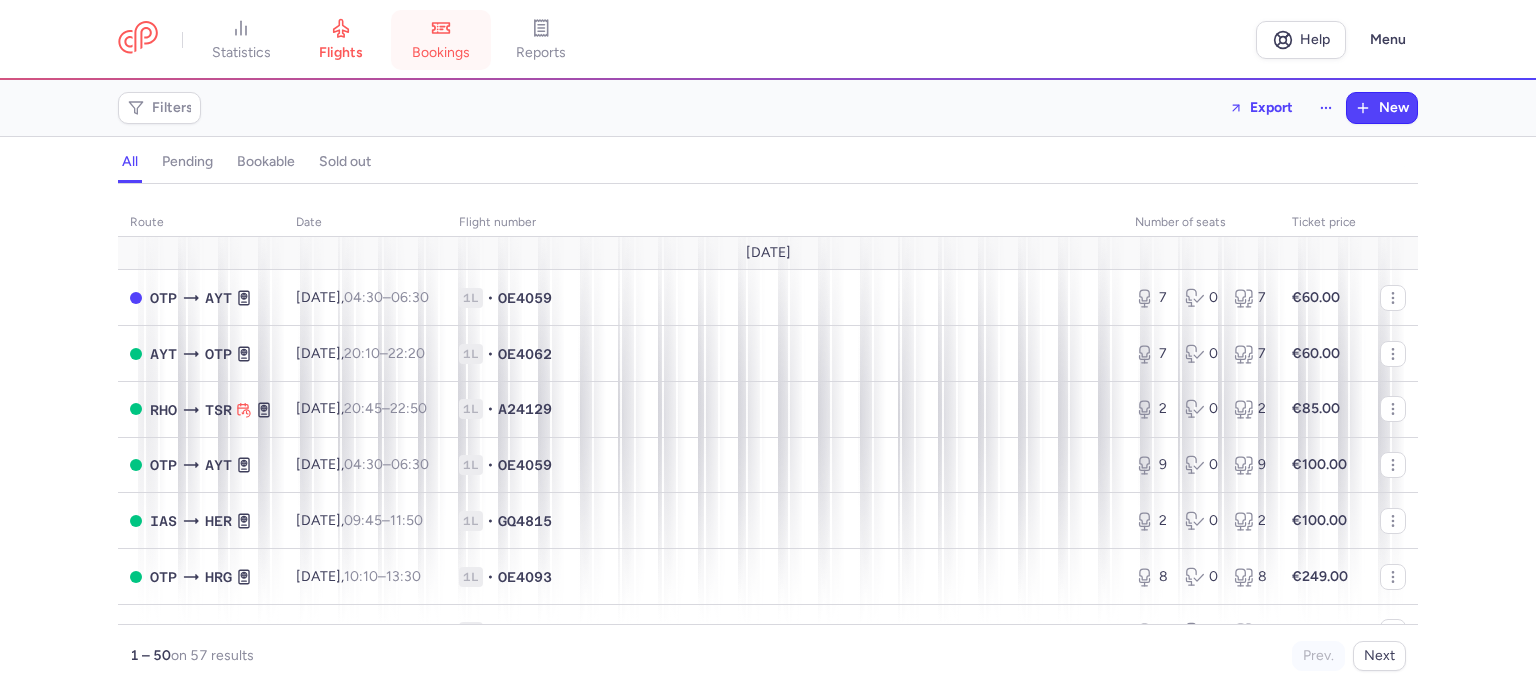 click 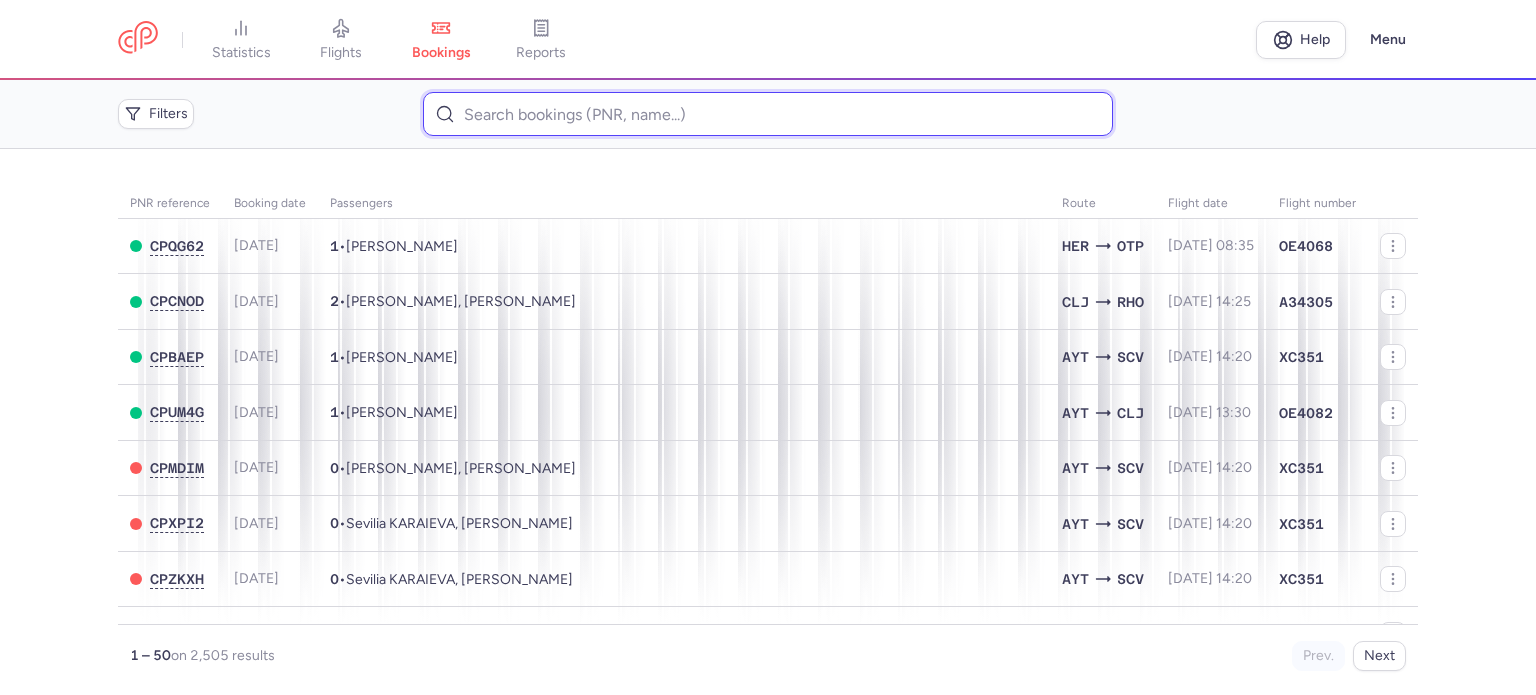 click at bounding box center (767, 114) 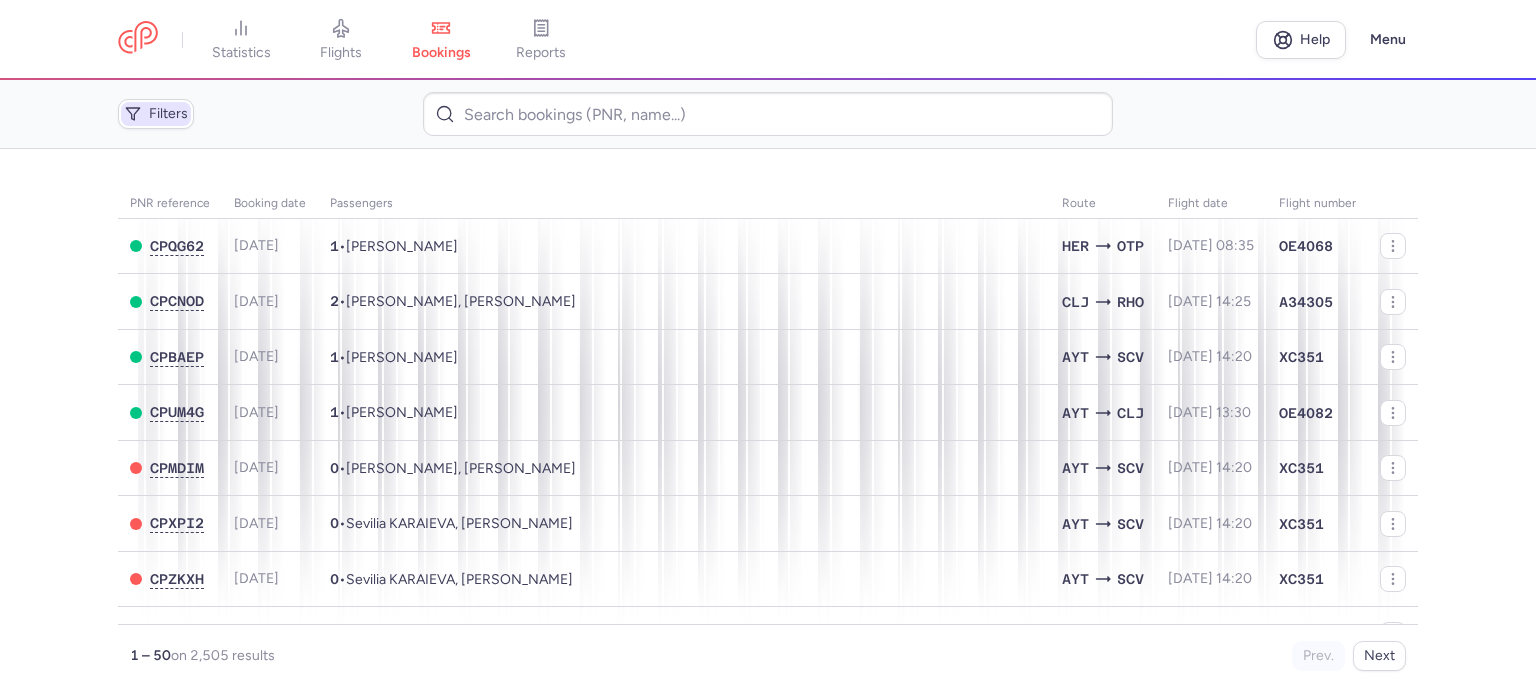 click on "Filters" at bounding box center (156, 114) 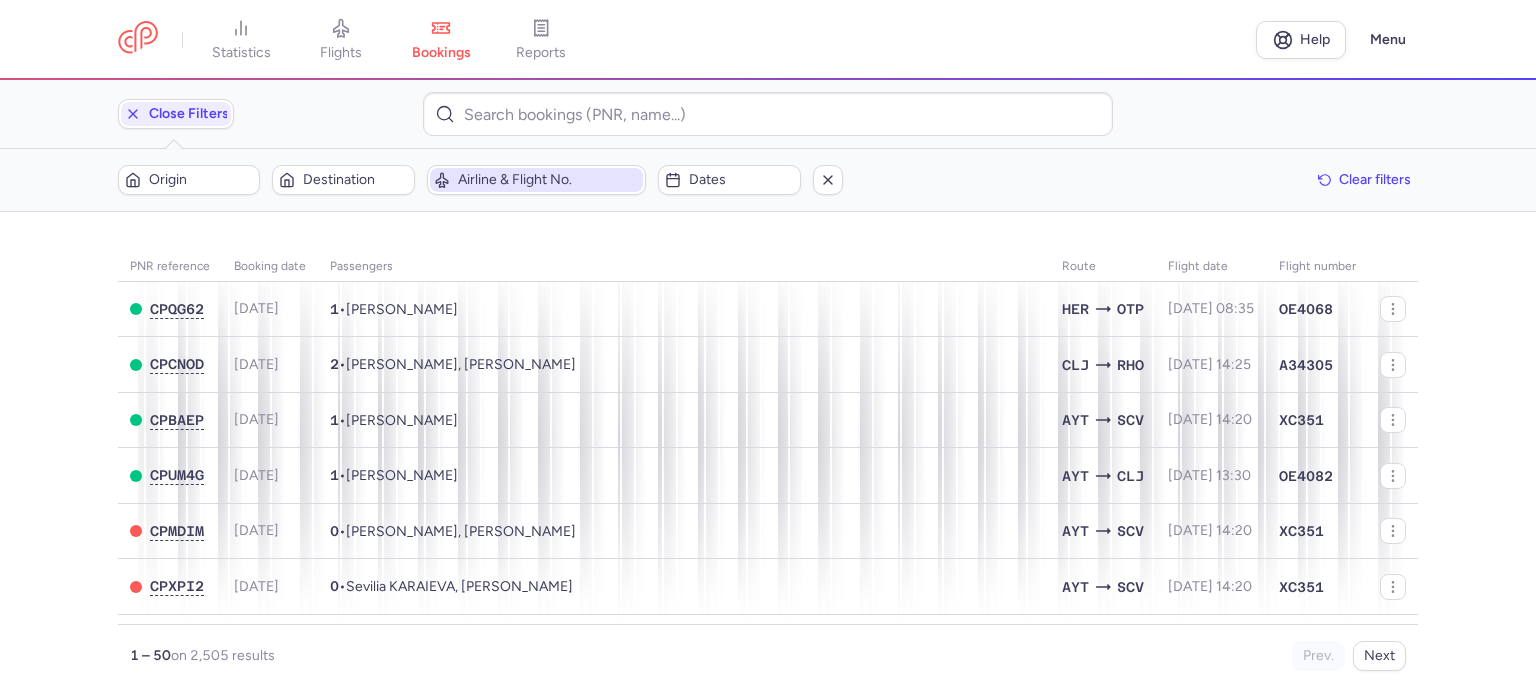 click on "Airline & Flight No." at bounding box center [549, 180] 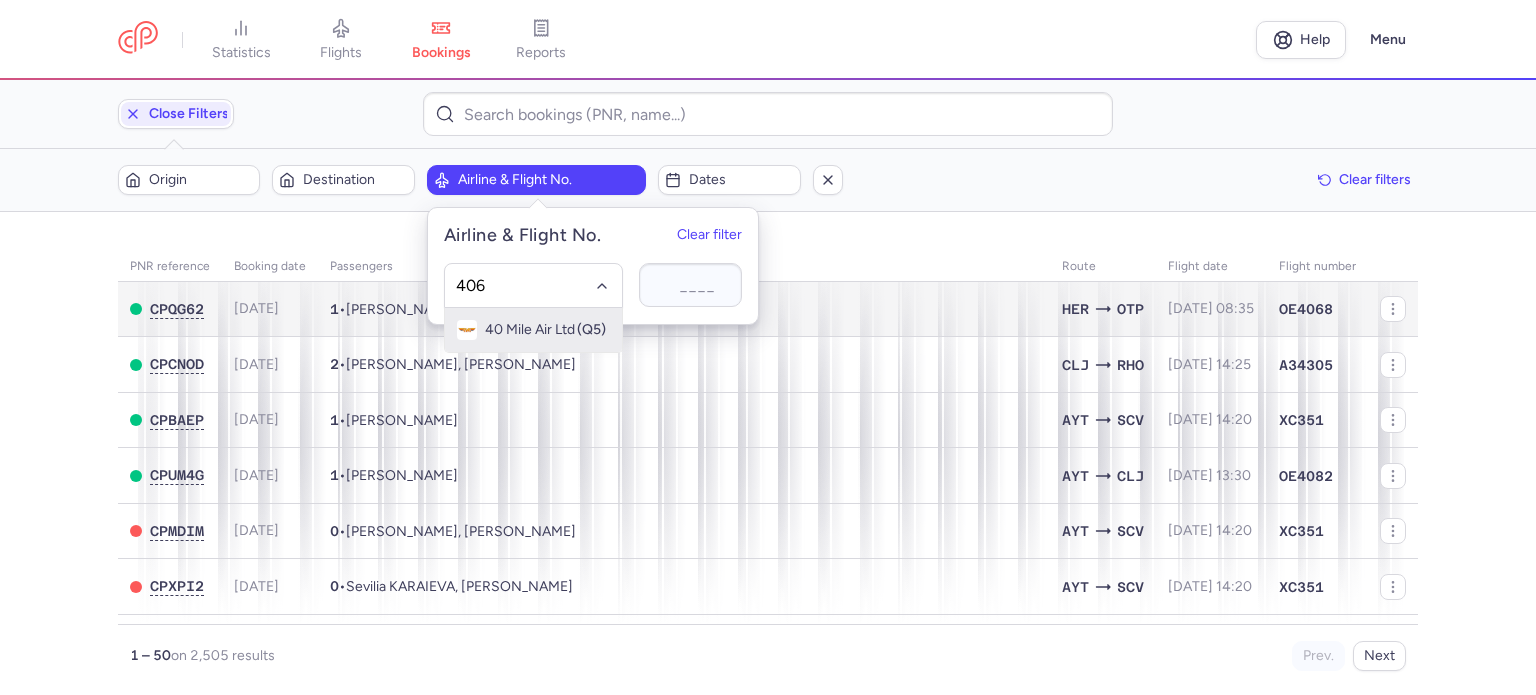 type on "4061" 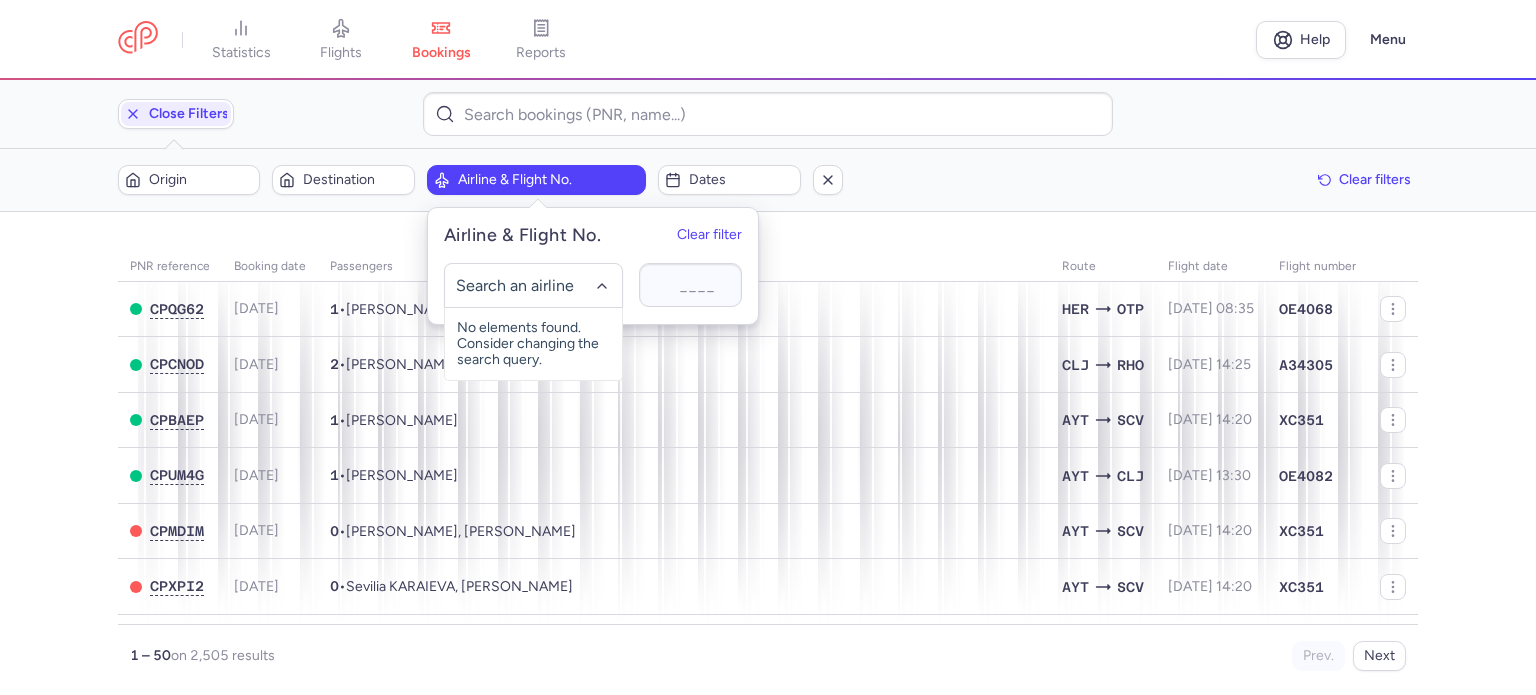 drag, startPoint x: 36, startPoint y: 266, endPoint x: 277, endPoint y: 186, distance: 253.93109 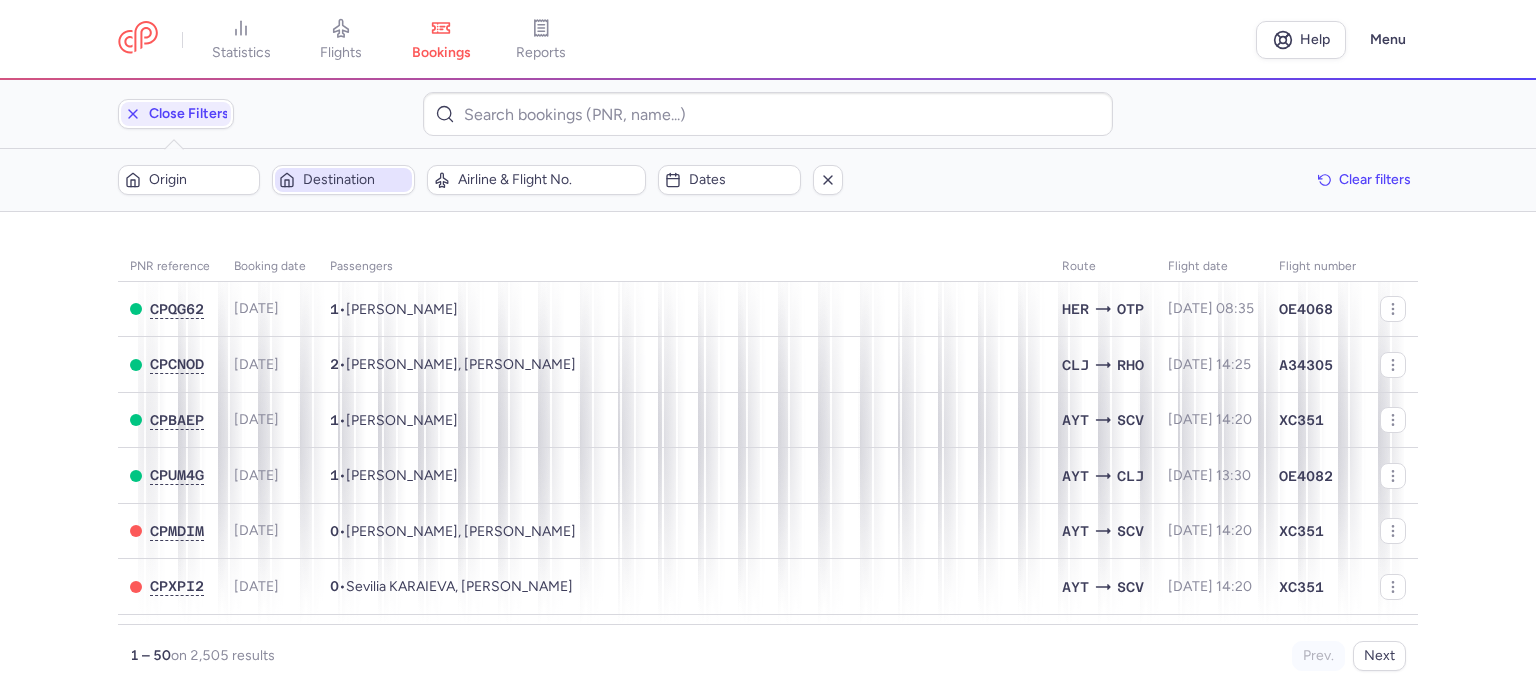 click on "Destination" at bounding box center [355, 180] 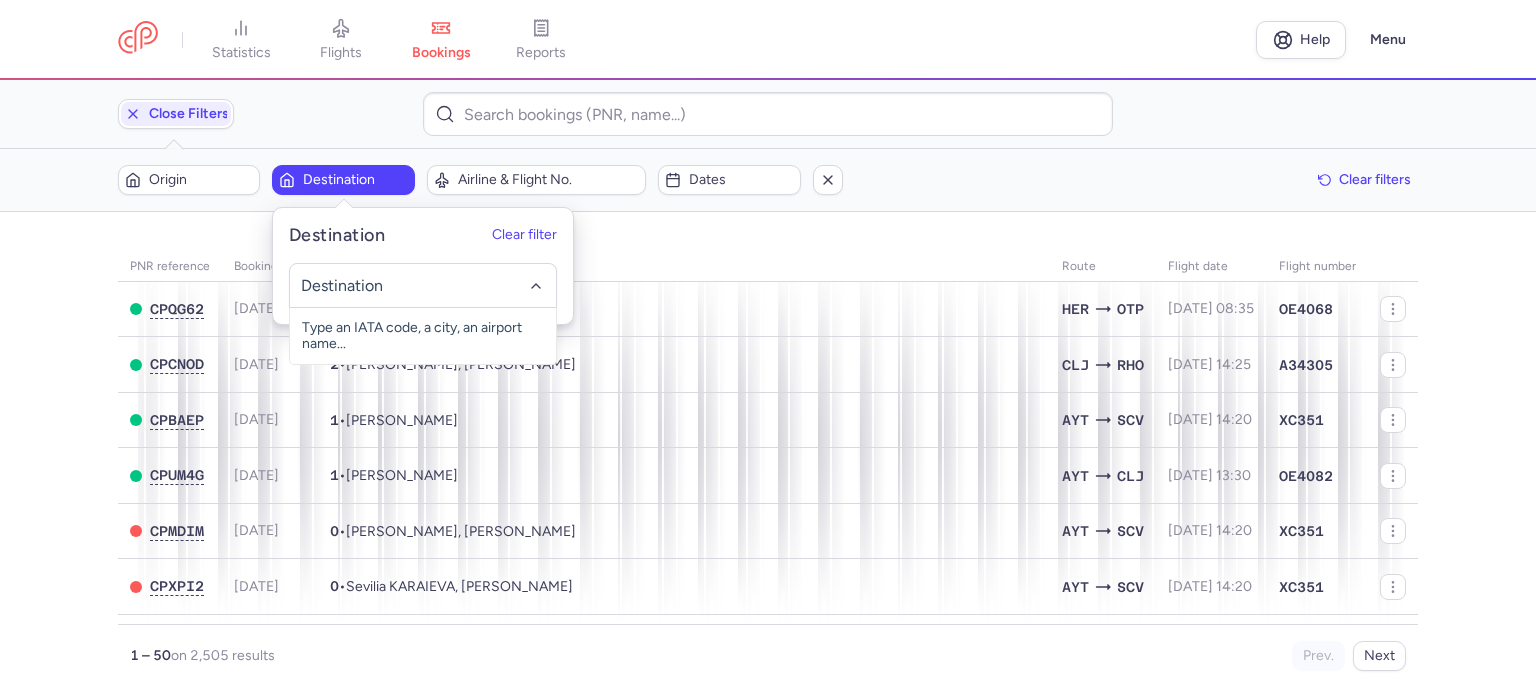 click 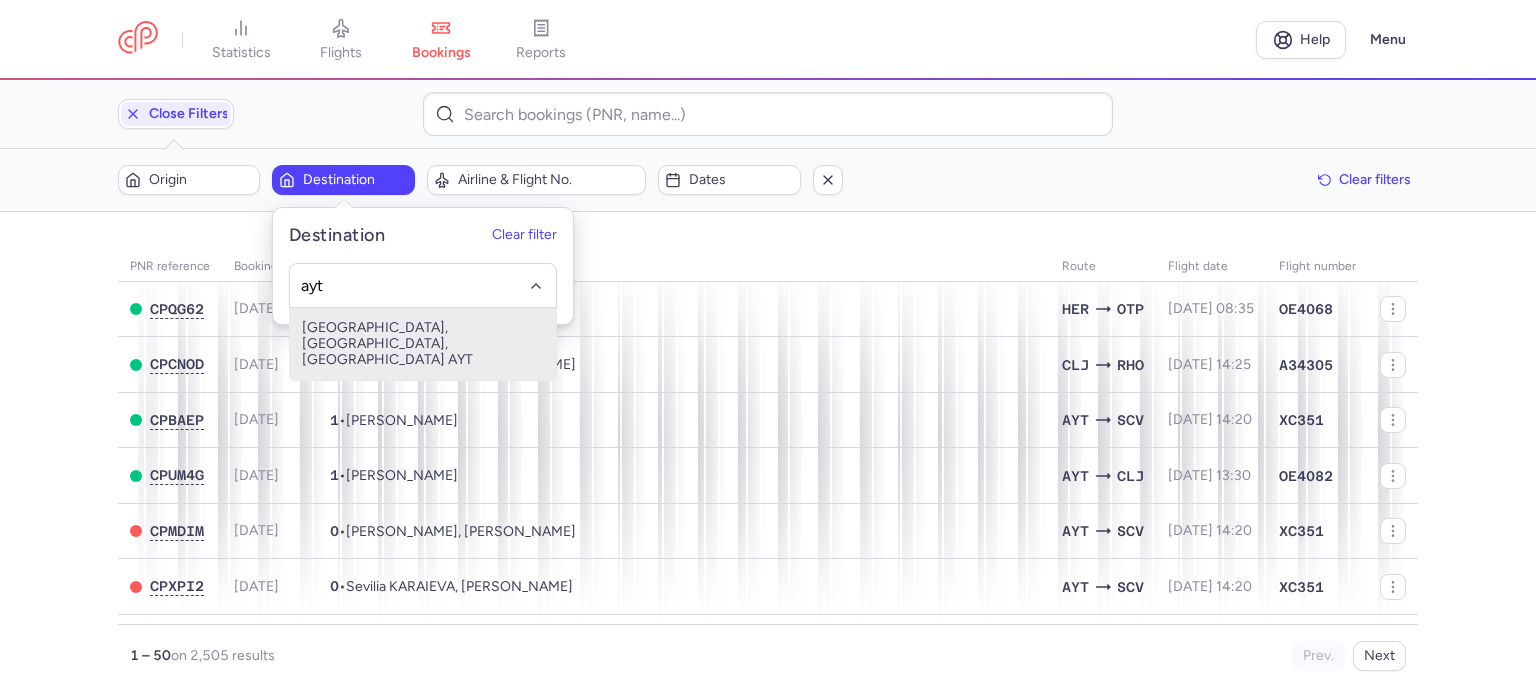 click on "[GEOGRAPHIC_DATA], [GEOGRAPHIC_DATA], [GEOGRAPHIC_DATA] AYT" at bounding box center (423, 344) 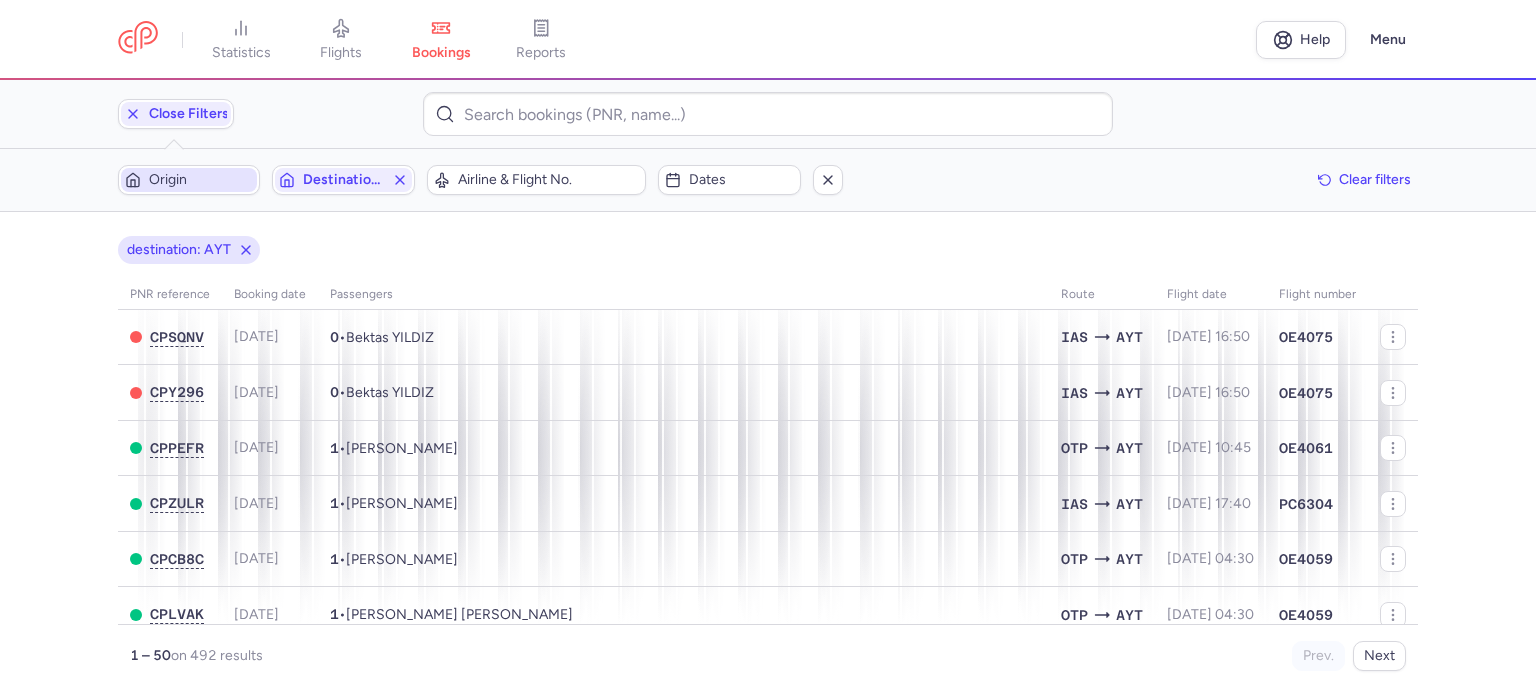 click on "Origin" at bounding box center [201, 180] 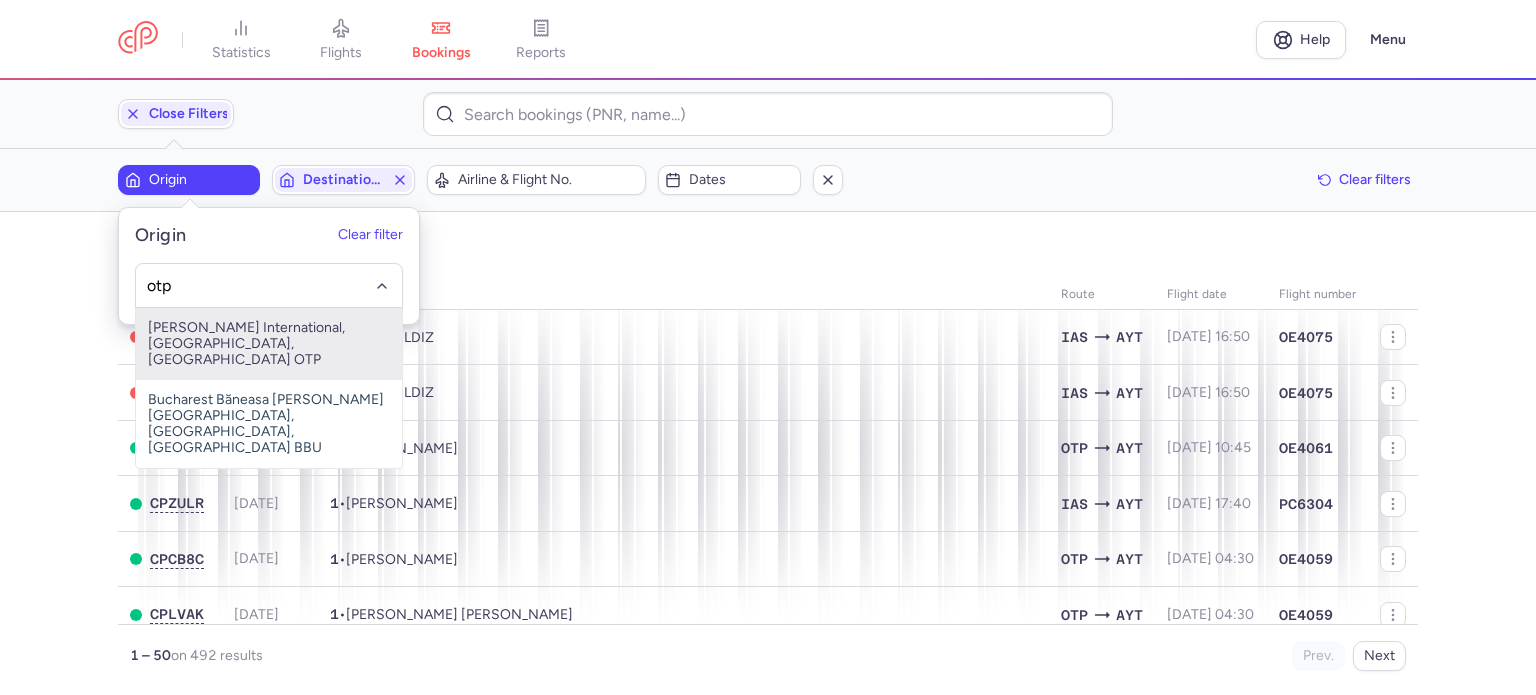 click on "[PERSON_NAME] International, [GEOGRAPHIC_DATA], [GEOGRAPHIC_DATA] OTP" at bounding box center (269, 344) 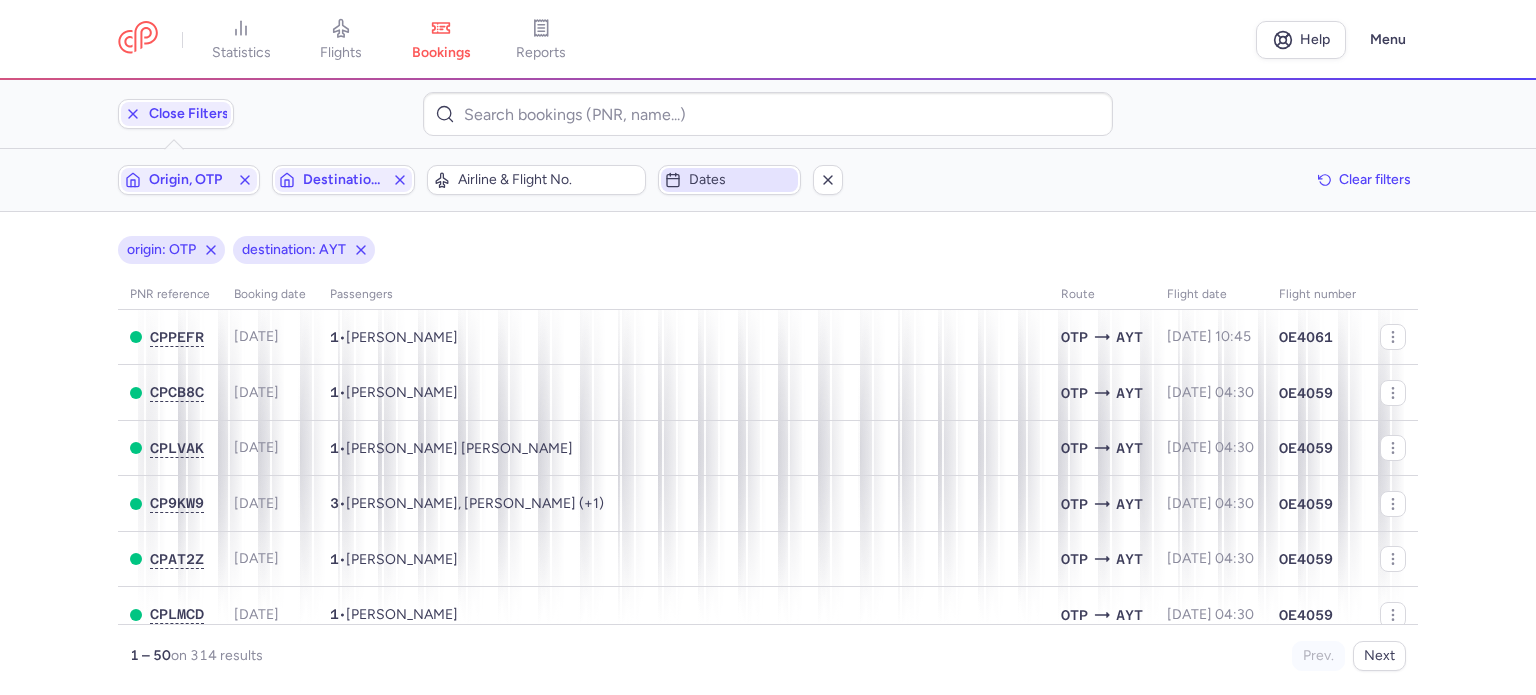click on "Dates" at bounding box center (741, 180) 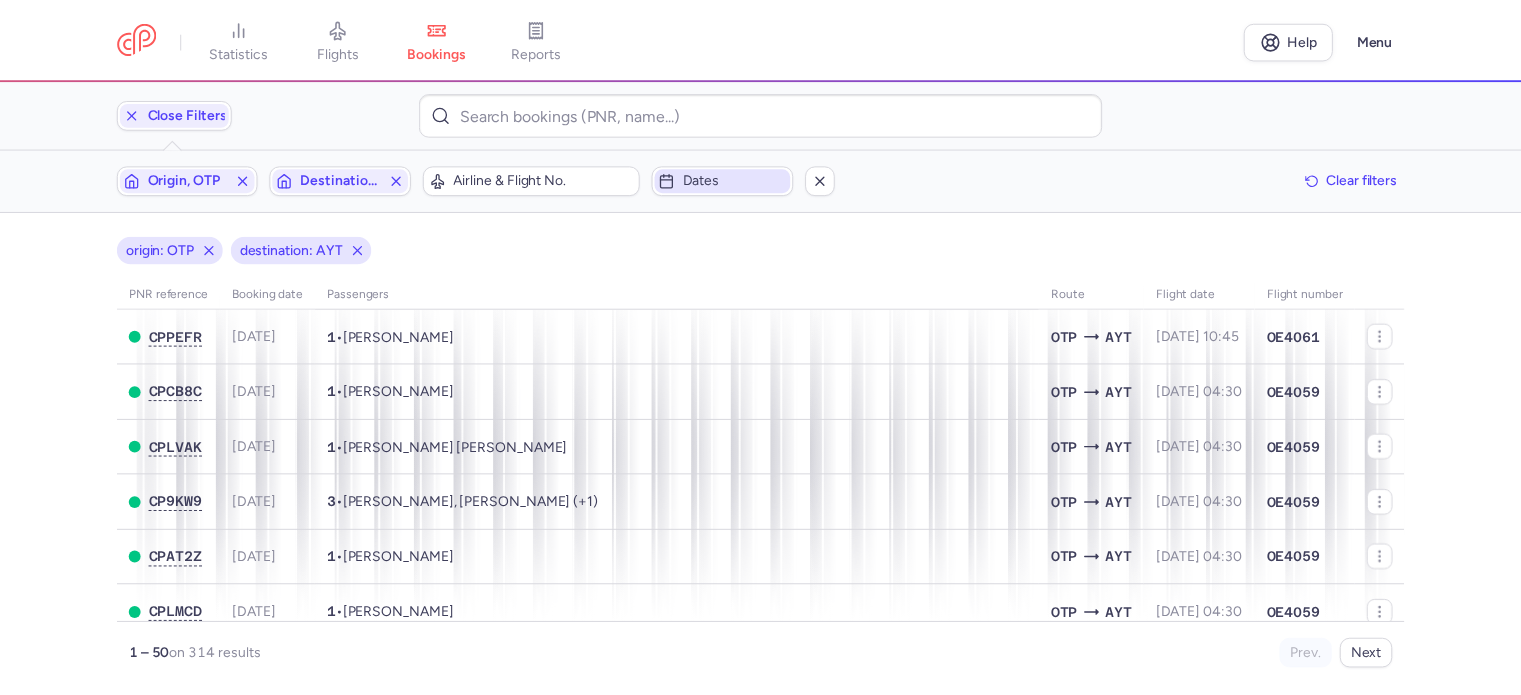 scroll, scrollTop: 64, scrollLeft: 0, axis: vertical 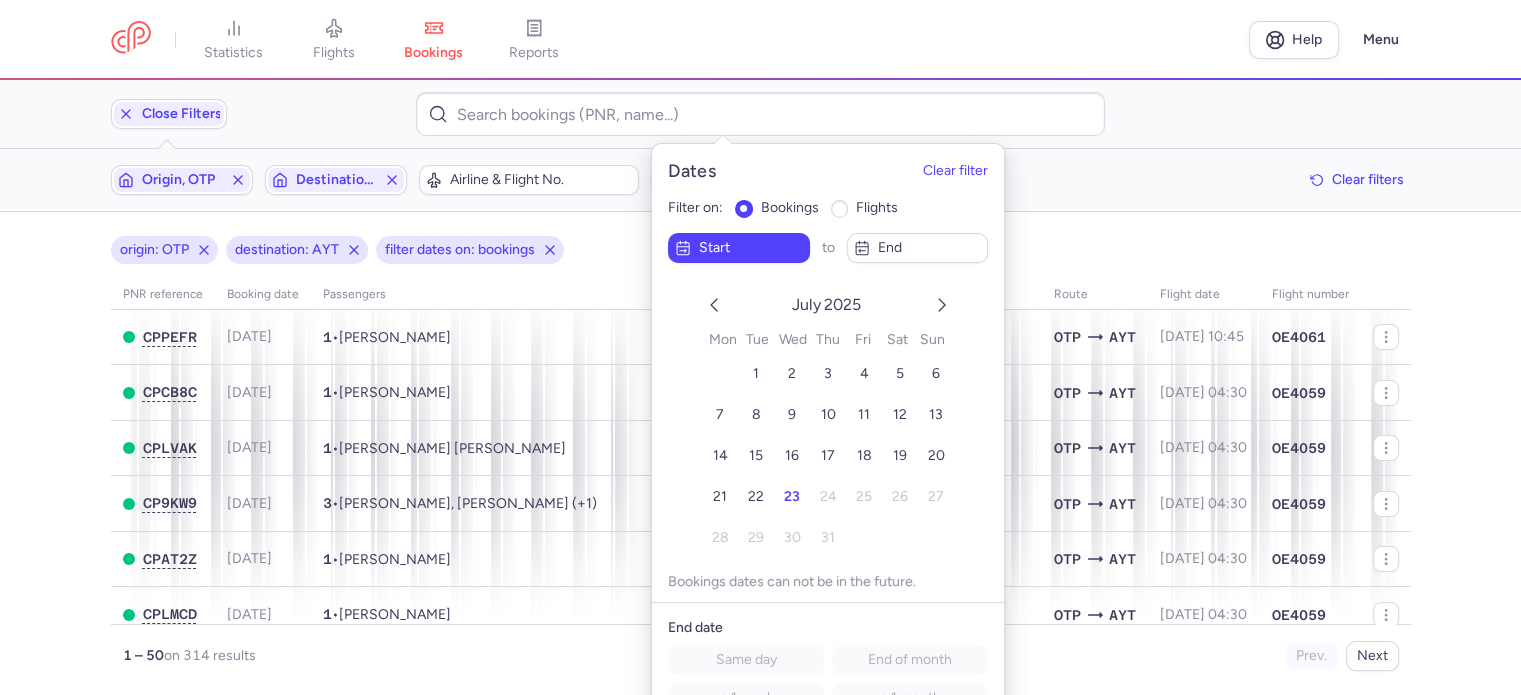 click 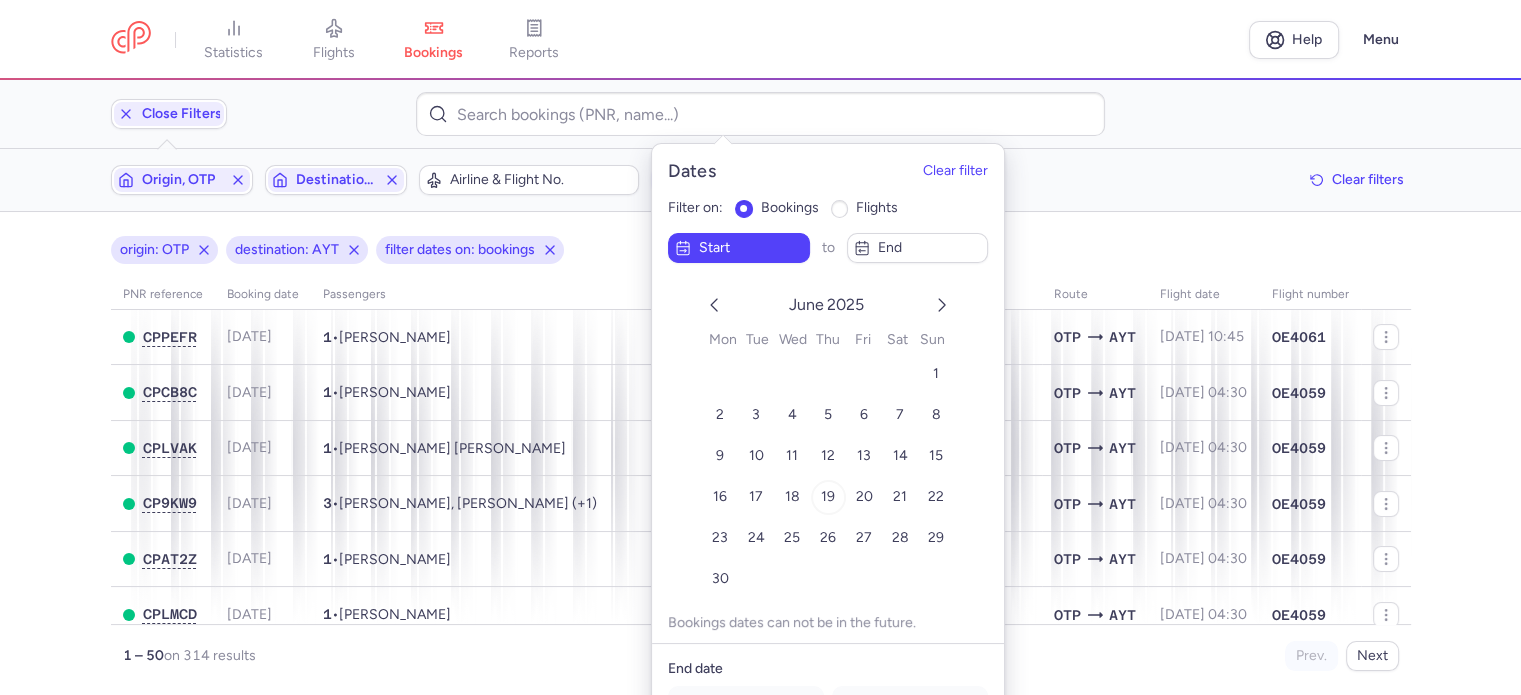 click on "19" at bounding box center (828, 496) 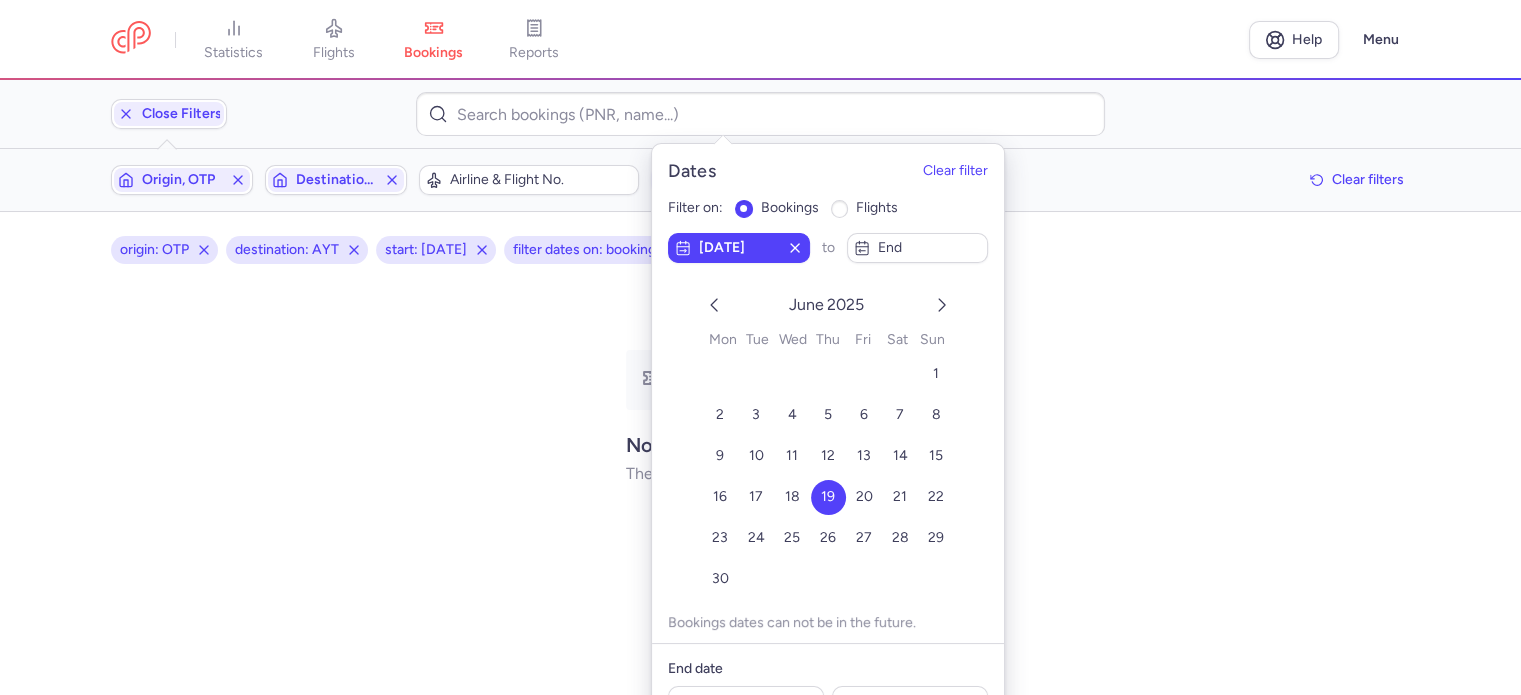 click on "19" at bounding box center (828, 496) 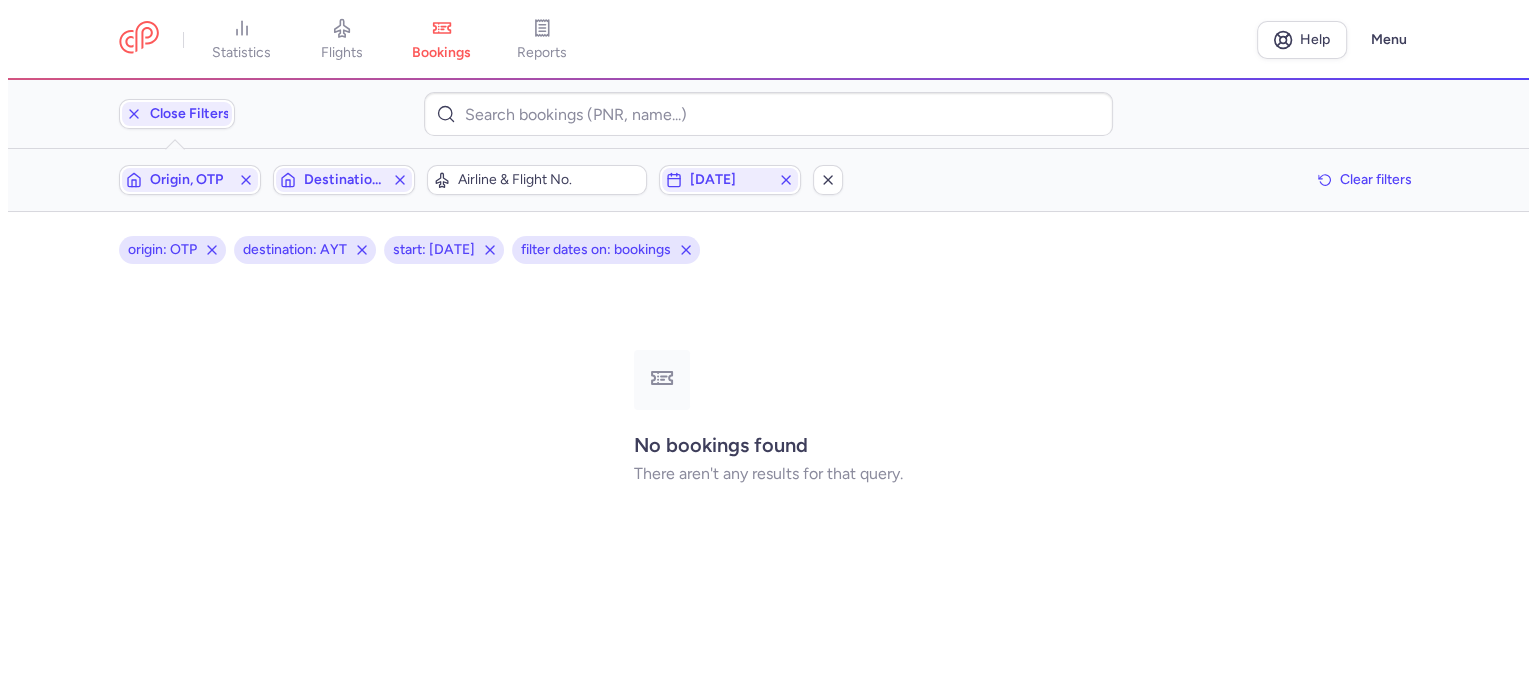 scroll, scrollTop: 0, scrollLeft: 0, axis: both 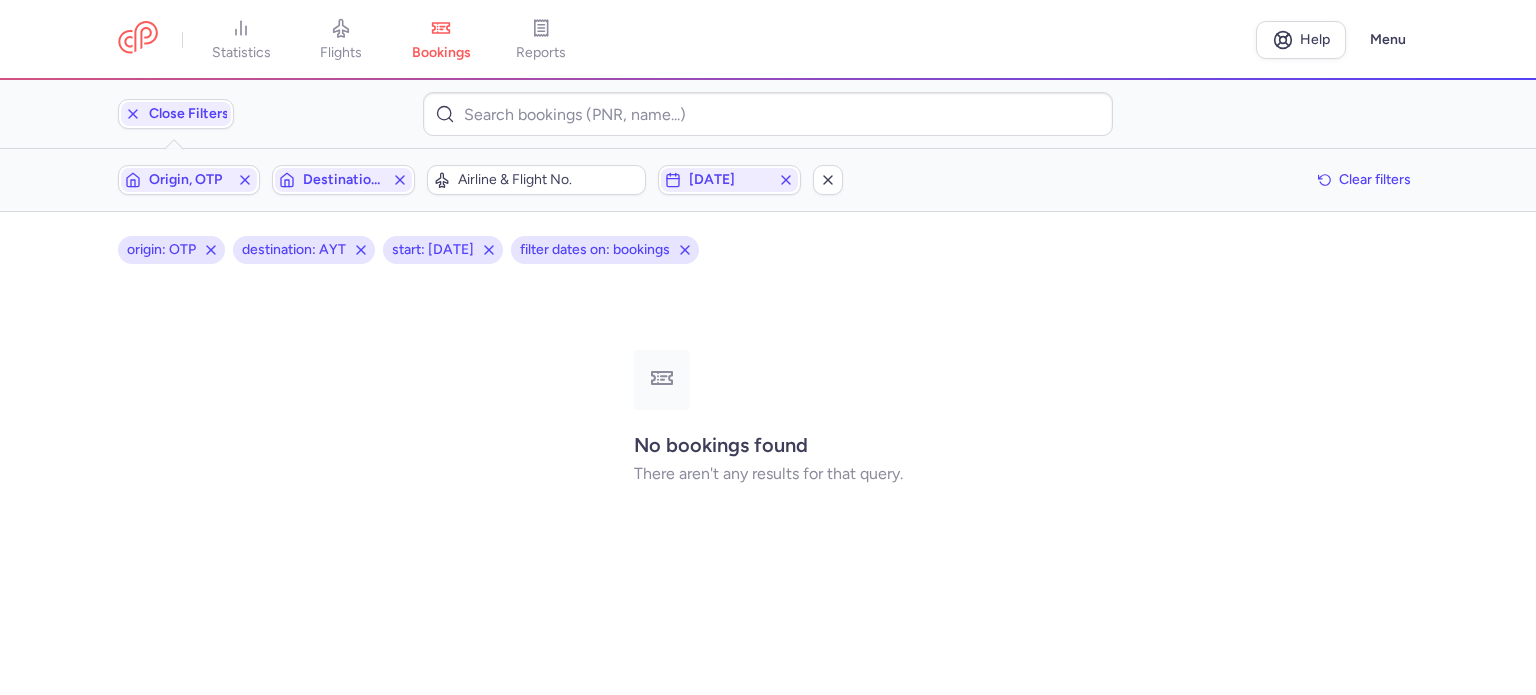 click on "origin: OTP destination: AYT start: [DATE] filter dates on: bookings" at bounding box center (768, 250) 